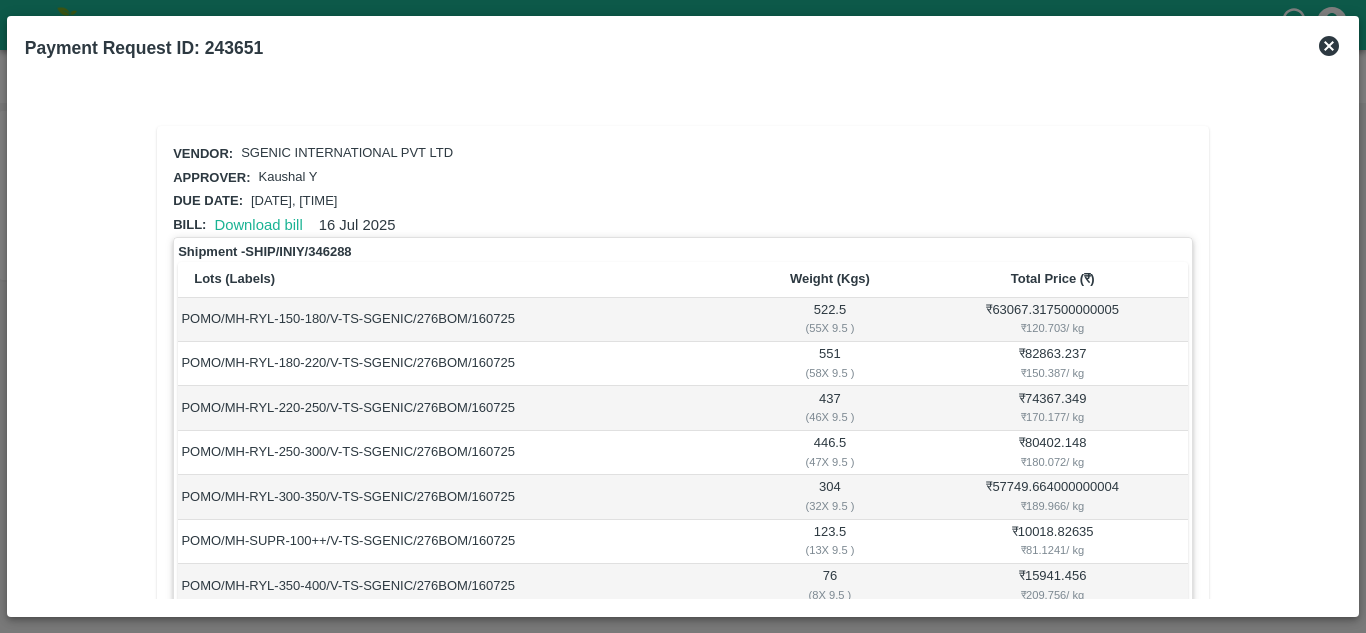 scroll, scrollTop: 0, scrollLeft: 0, axis: both 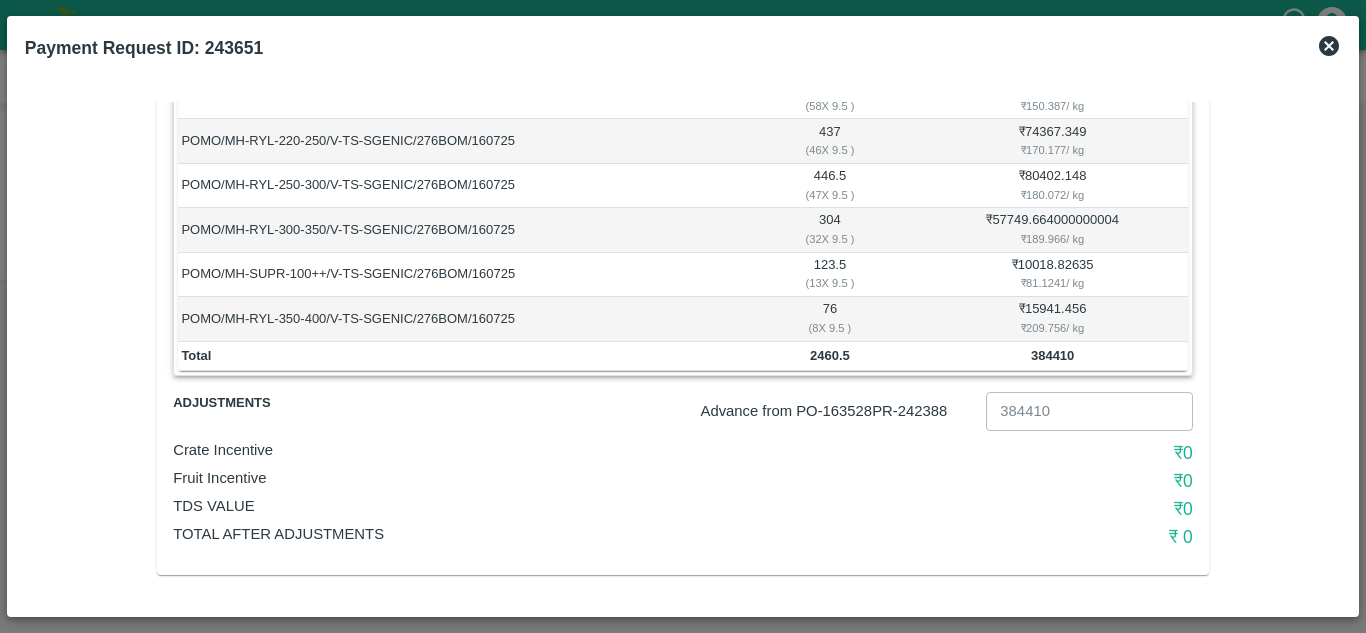 click on "Advance from PO- 163528  PR- 242388" at bounding box center [839, 411] 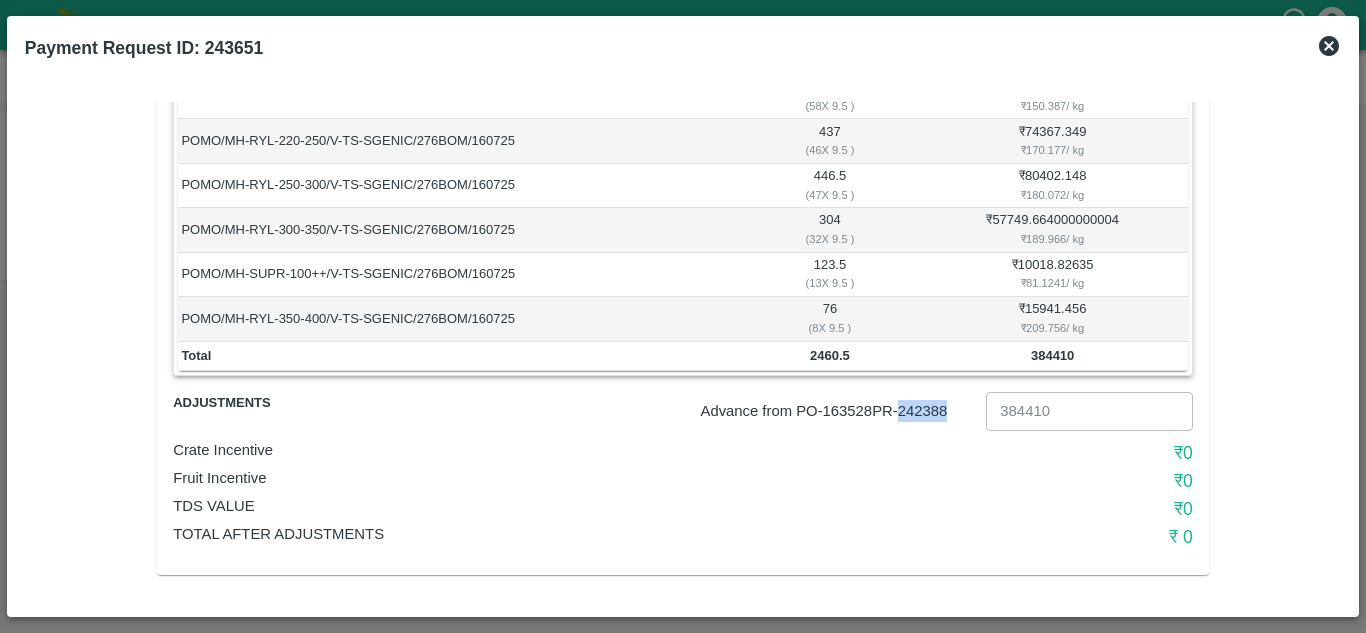 click on "Advance from PO- 163528  PR- 242388" at bounding box center [839, 411] 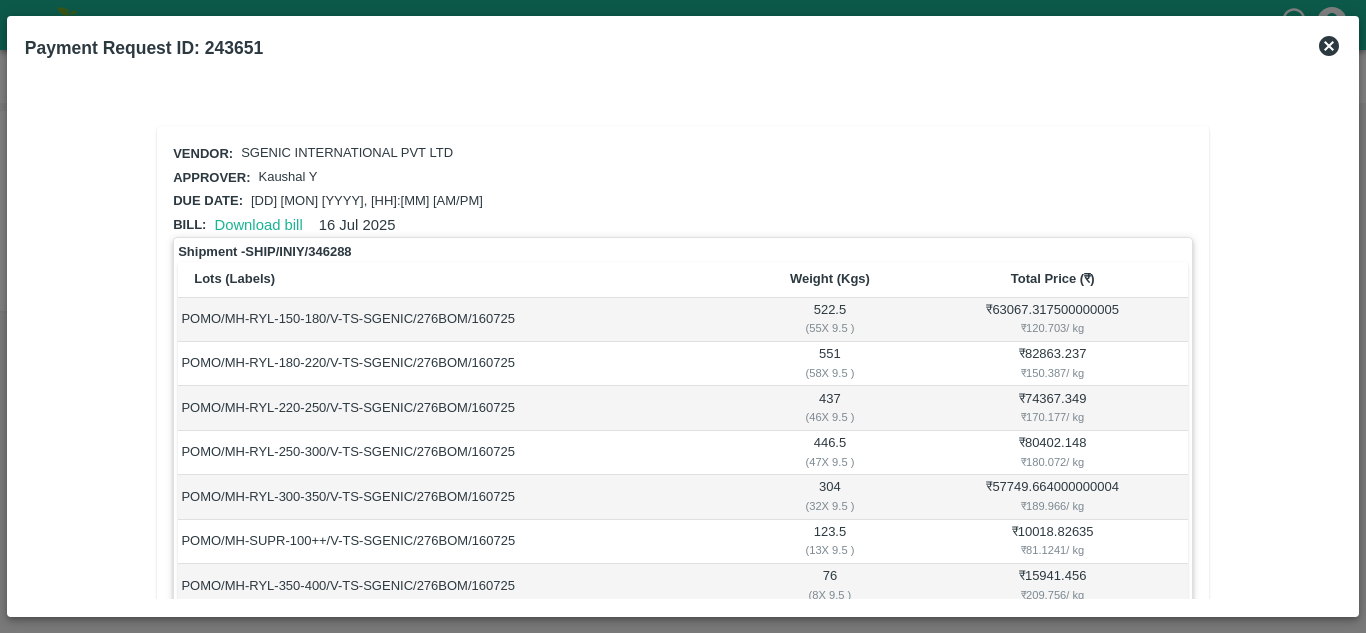 scroll, scrollTop: 0, scrollLeft: 0, axis: both 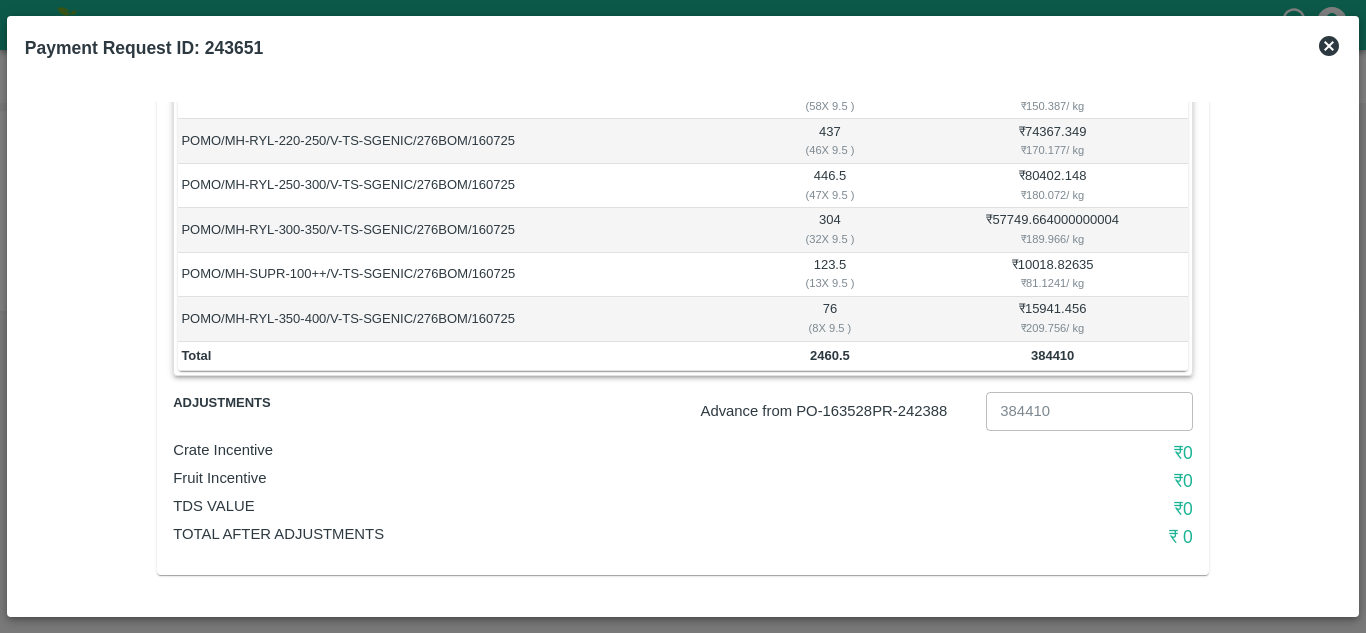 click on "POMO/MH-RYL-180-220/V-TS-SGENIC/276BOM/160725" at bounding box center (460, 97) 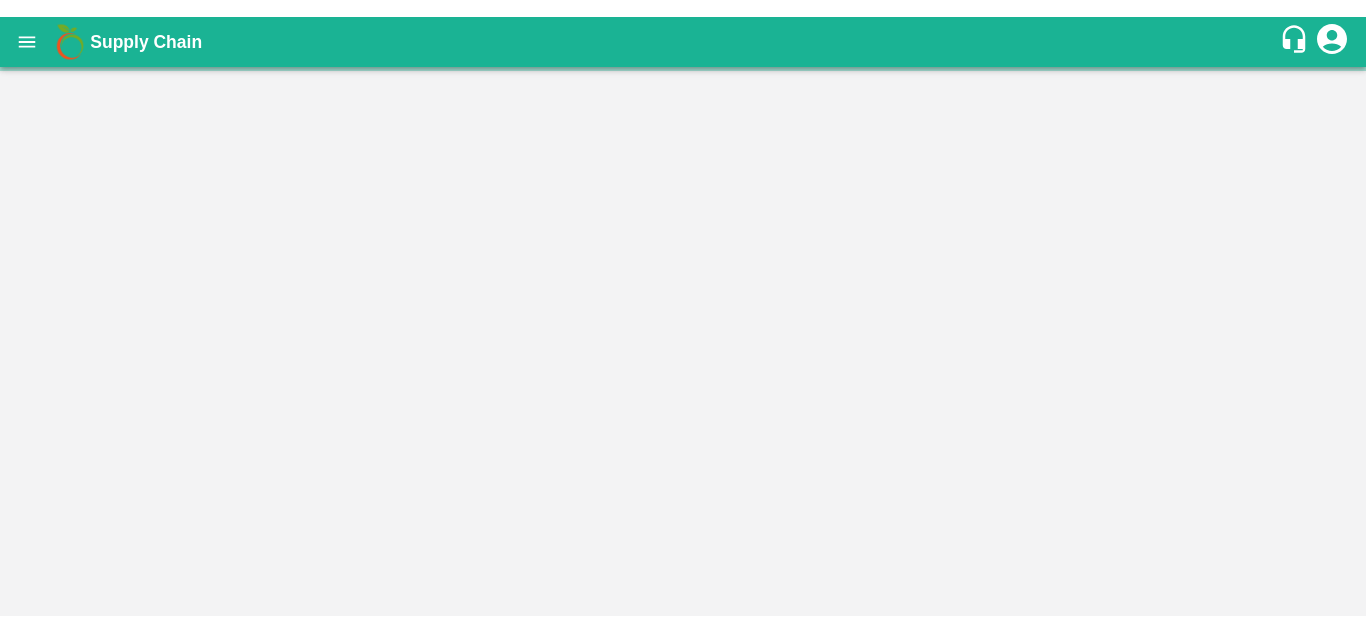 scroll, scrollTop: 0, scrollLeft: 0, axis: both 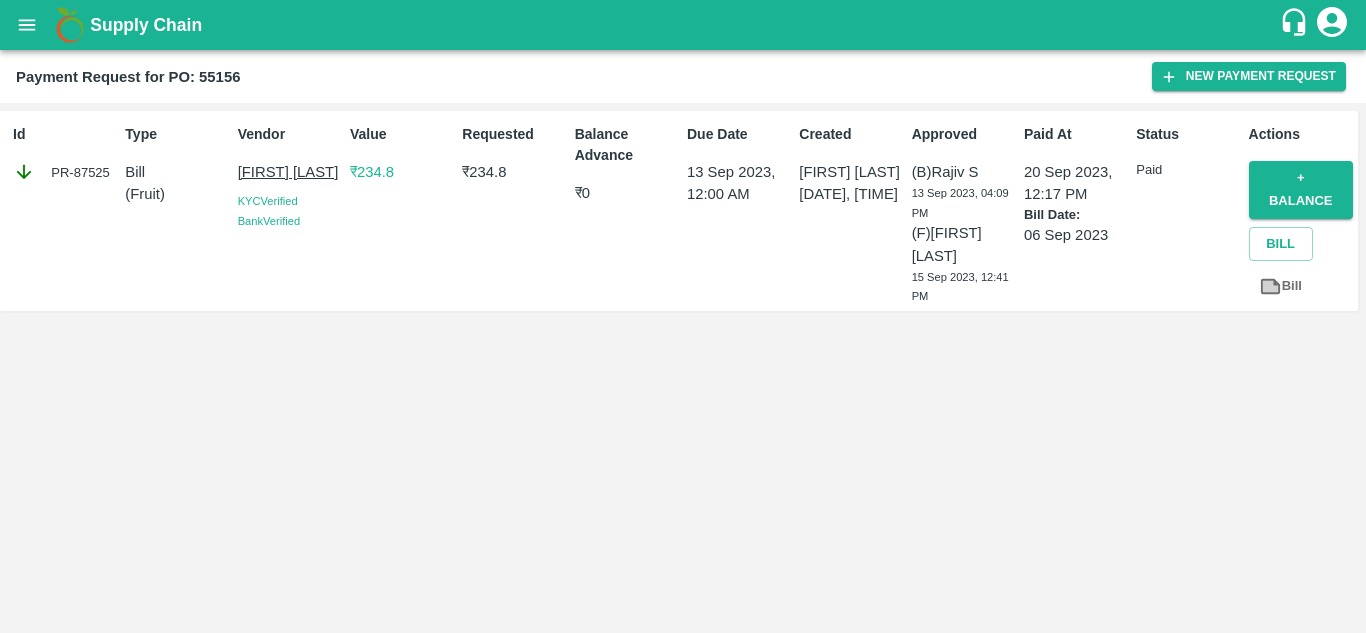 click 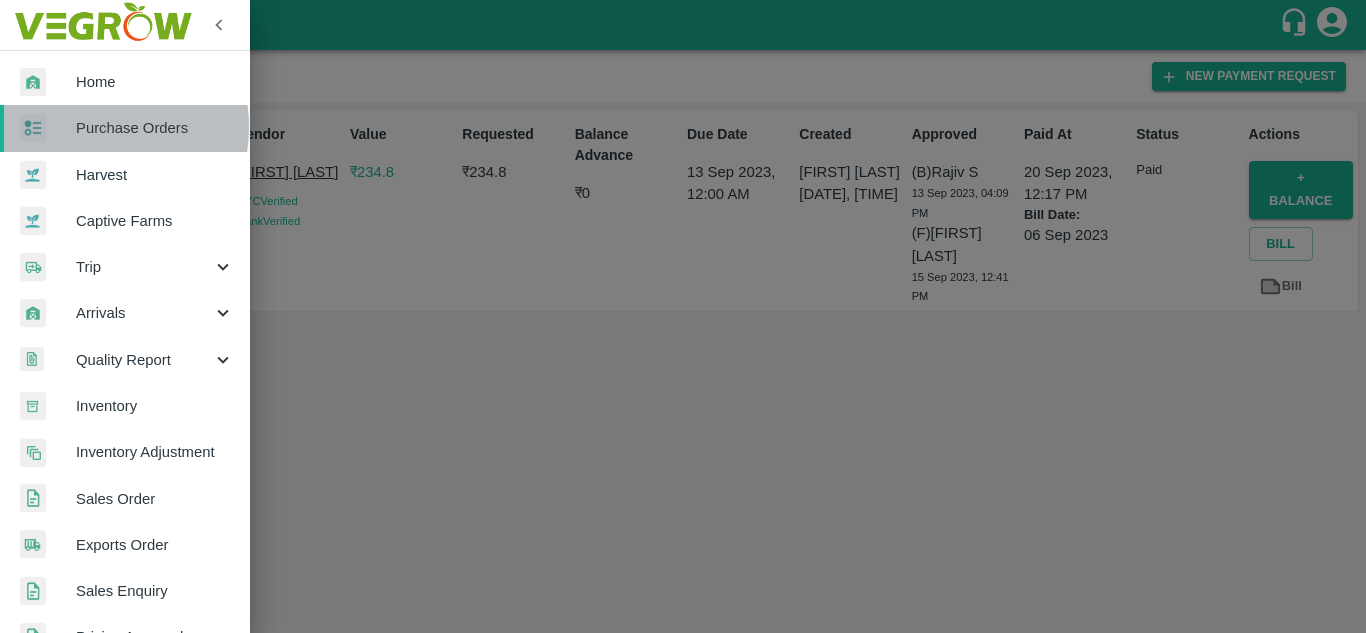click on "Purchase Orders" at bounding box center [155, 128] 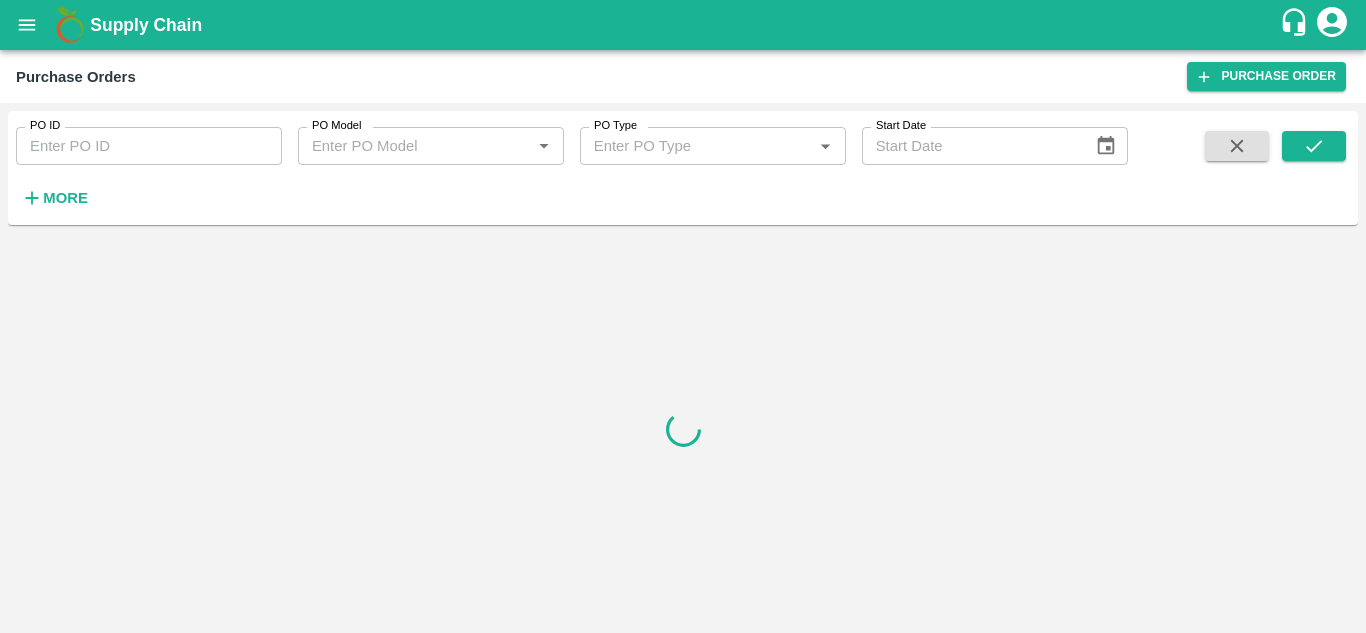 type 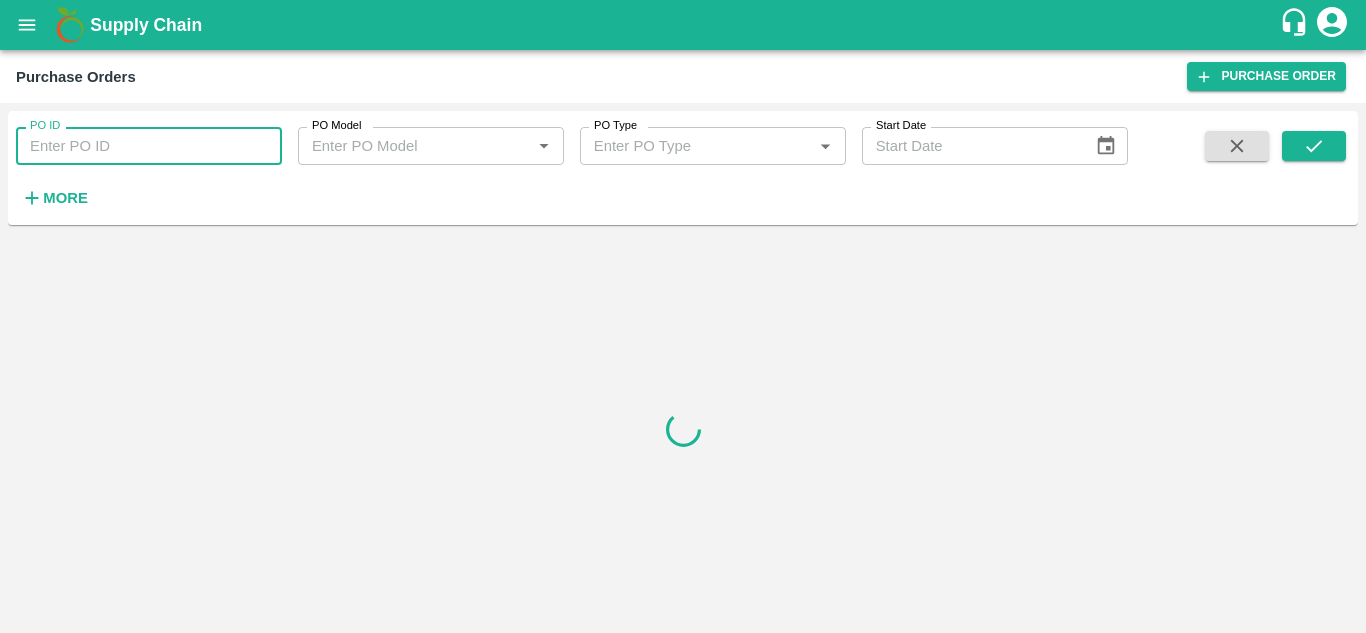 paste on "163969" 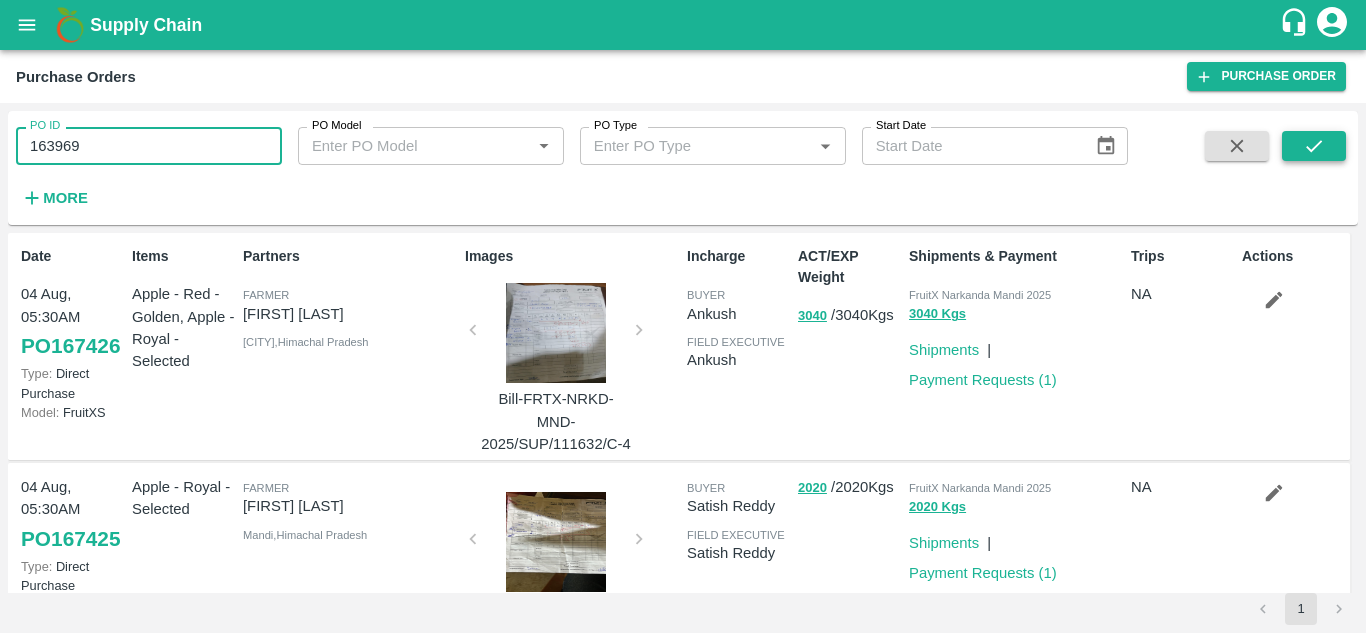 type on "163969" 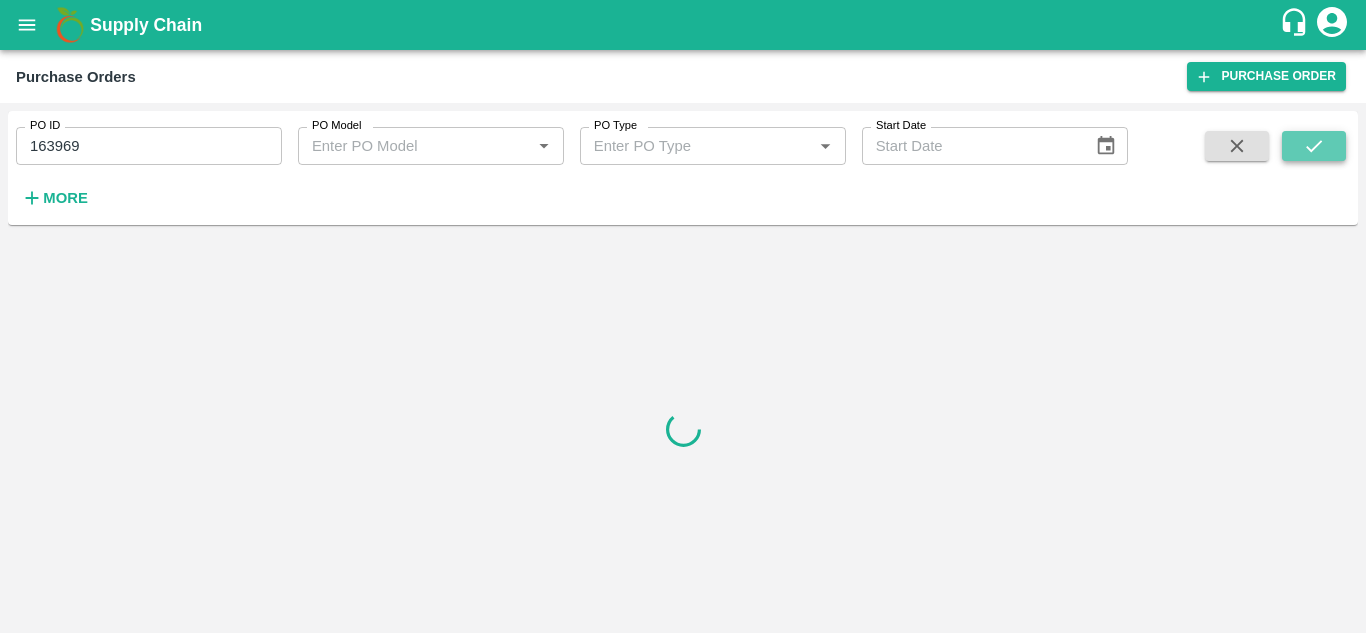 click 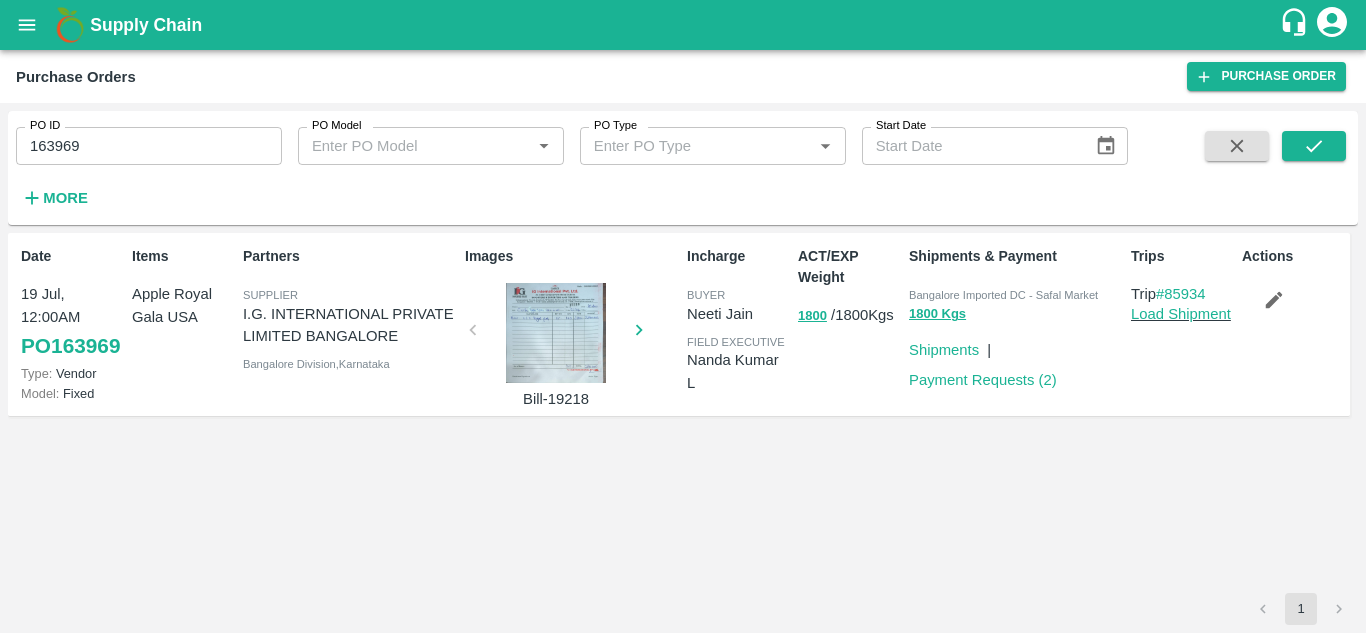 type 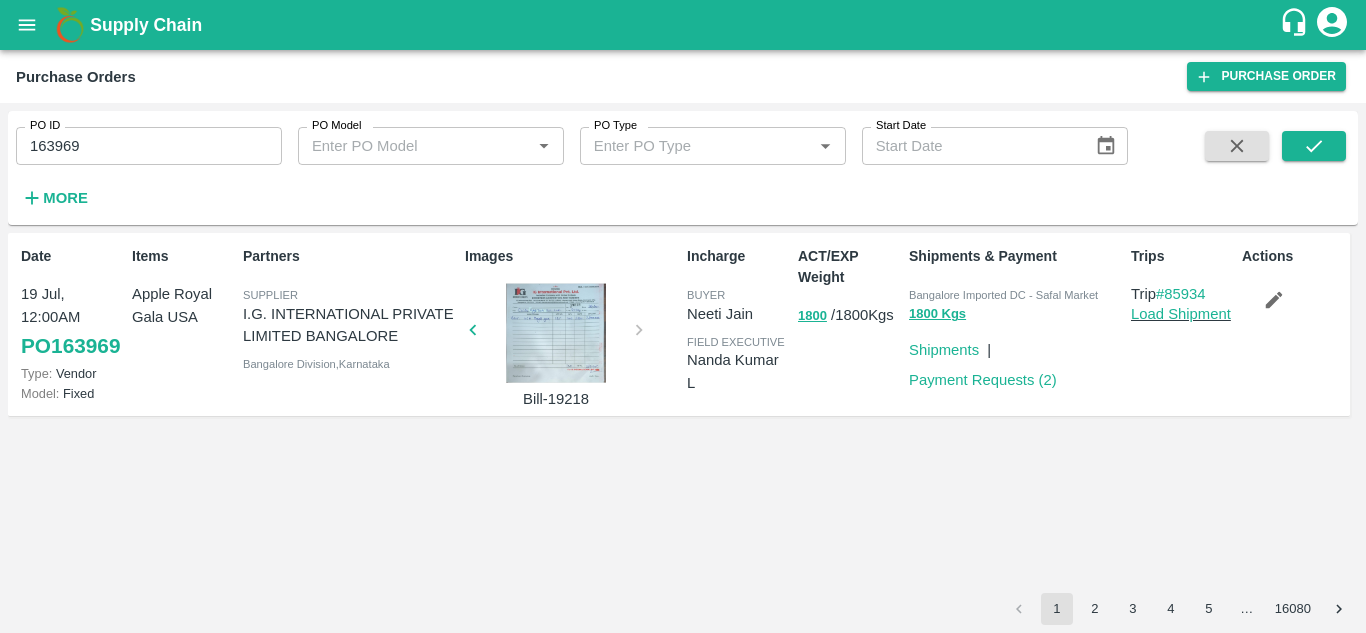 click at bounding box center [556, 333] 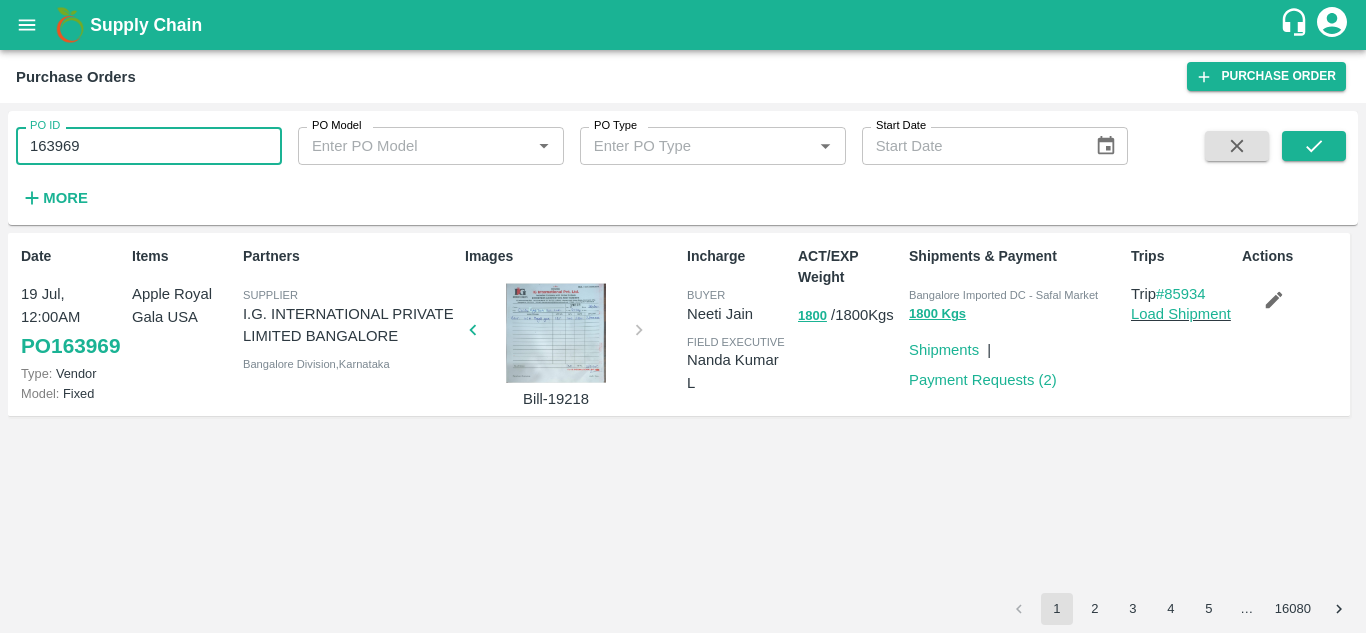 click on "163969" at bounding box center (149, 146) 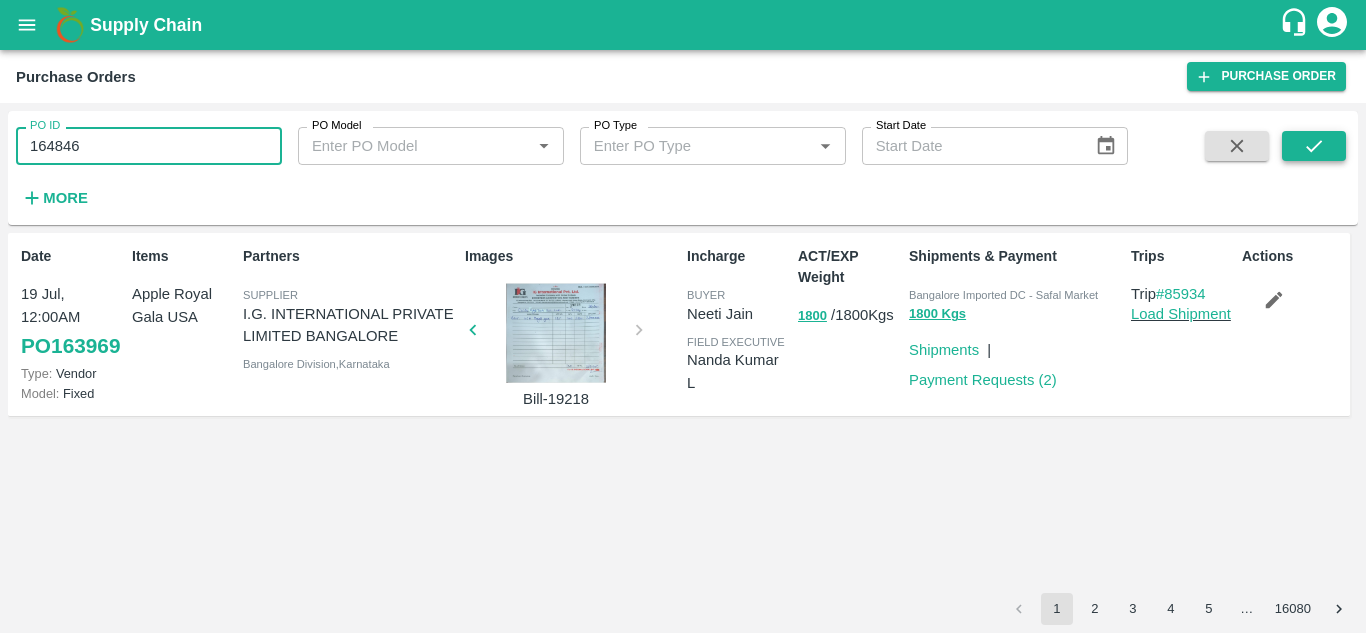 click 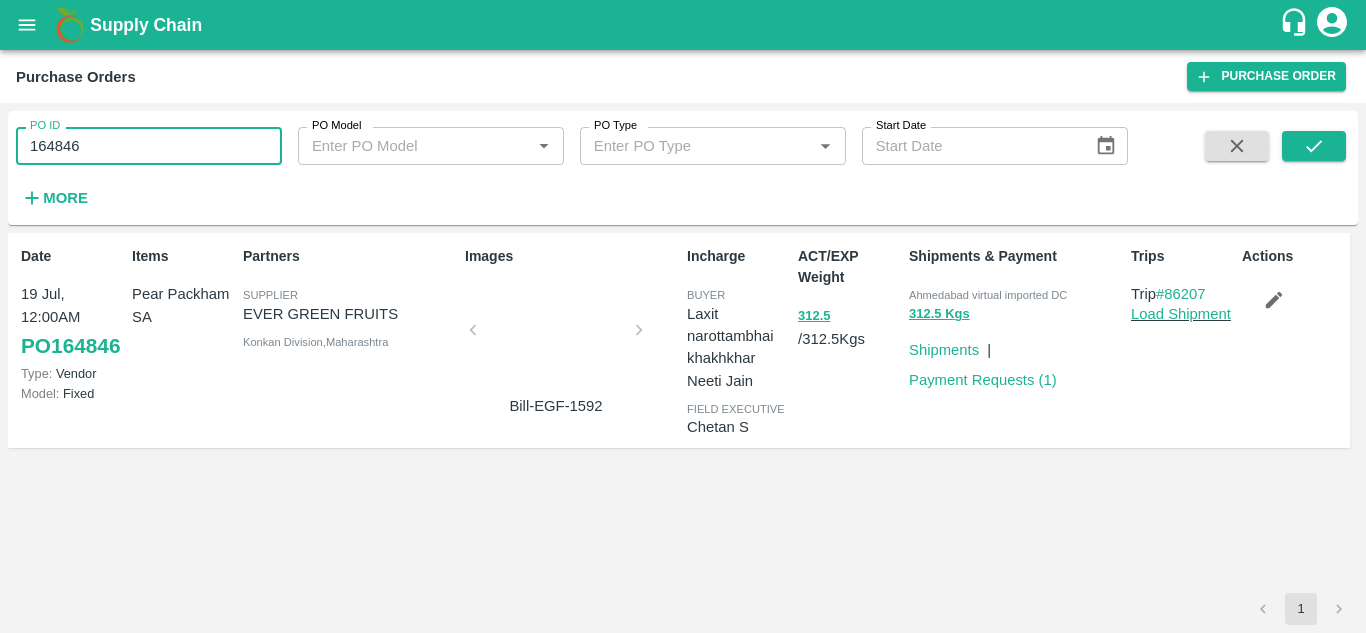 click on "Date 19 Jul, 12:00AM PO  164846 Type:    Vendor Model:    Fixed Items   Pear Packham SA   Partners Supplier   EVER GREEN FRUITS Konkan Division , Maharashtra Images Bill-EGF-1592 Incharge buyer Laxit narottambhai khakhkhar   Neeti Jain    field executive Chetan S   ACT/EXP Weight 312.5   /  312.5  Kgs Shipments & Payment   Ahmedabad virtual imported DC 312.5  Kgs   Shipments | Payment Requests ( 1 ) Trips Trip  #86207     Load Shipment Actions" at bounding box center [683, 413] 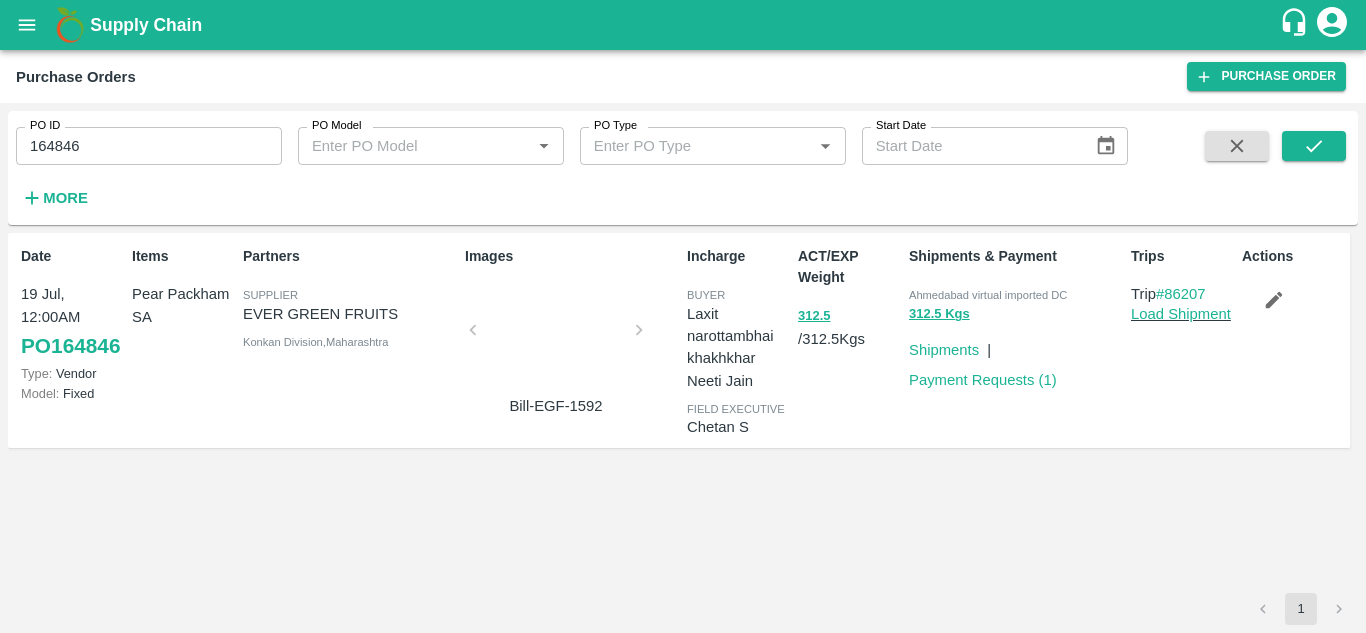 click on "Ahmedabad virtual imported DC" at bounding box center (1016, 294) 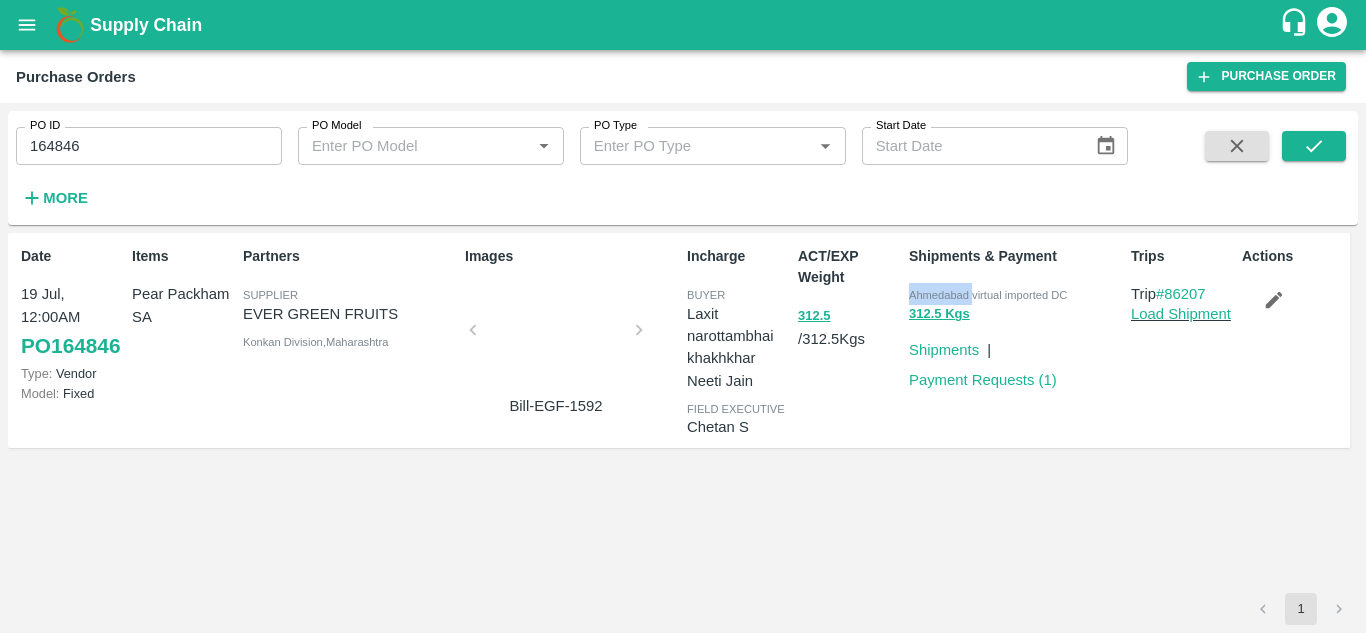 click on "Ahmedabad virtual imported DC" at bounding box center (1016, 294) 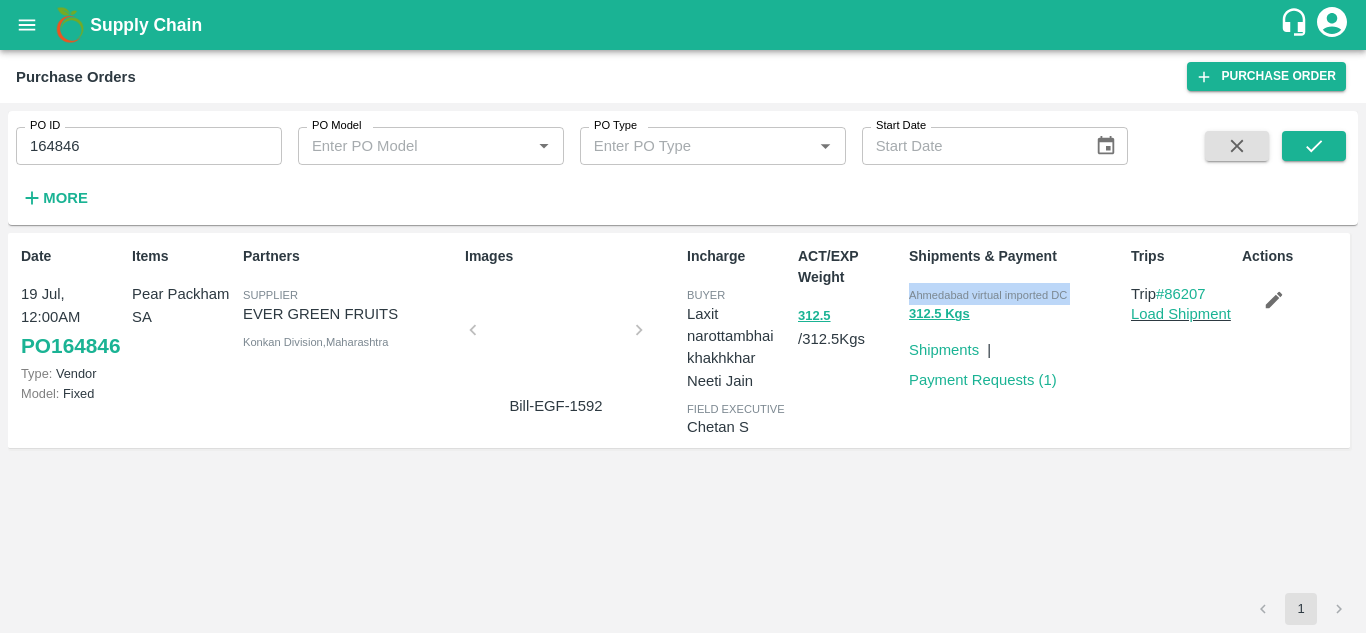 click on "Ahmedabad virtual imported DC" at bounding box center [1016, 294] 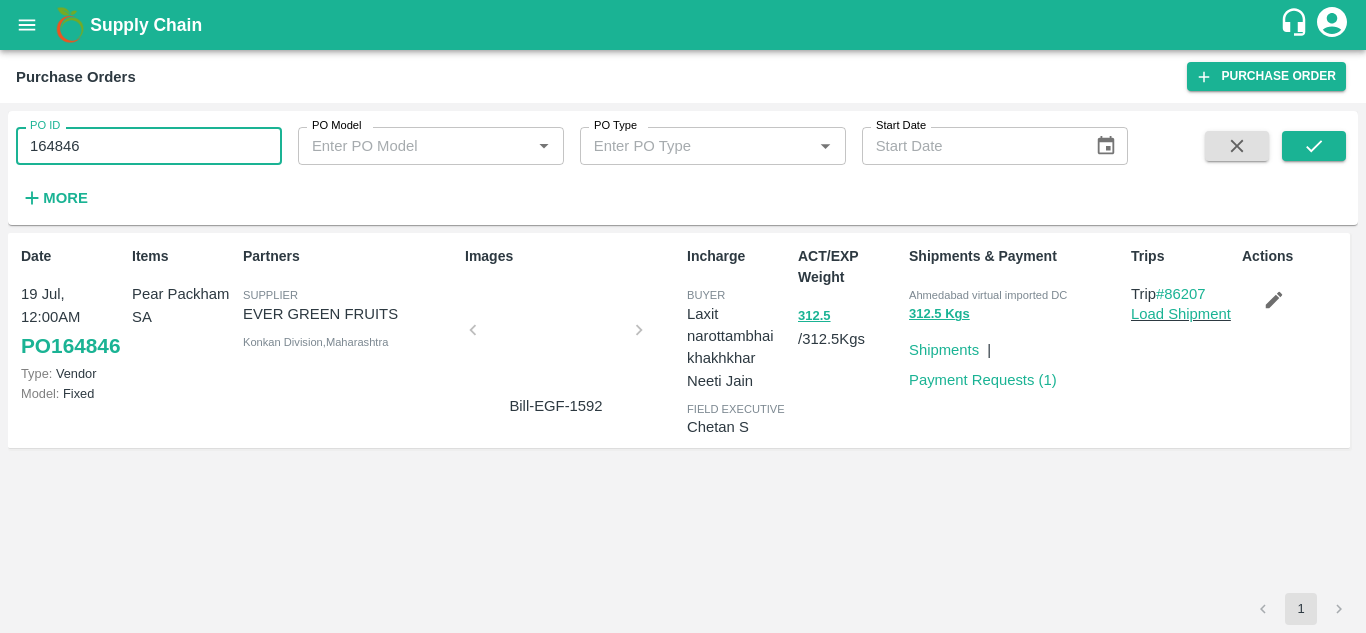 click on "164846" at bounding box center [149, 146] 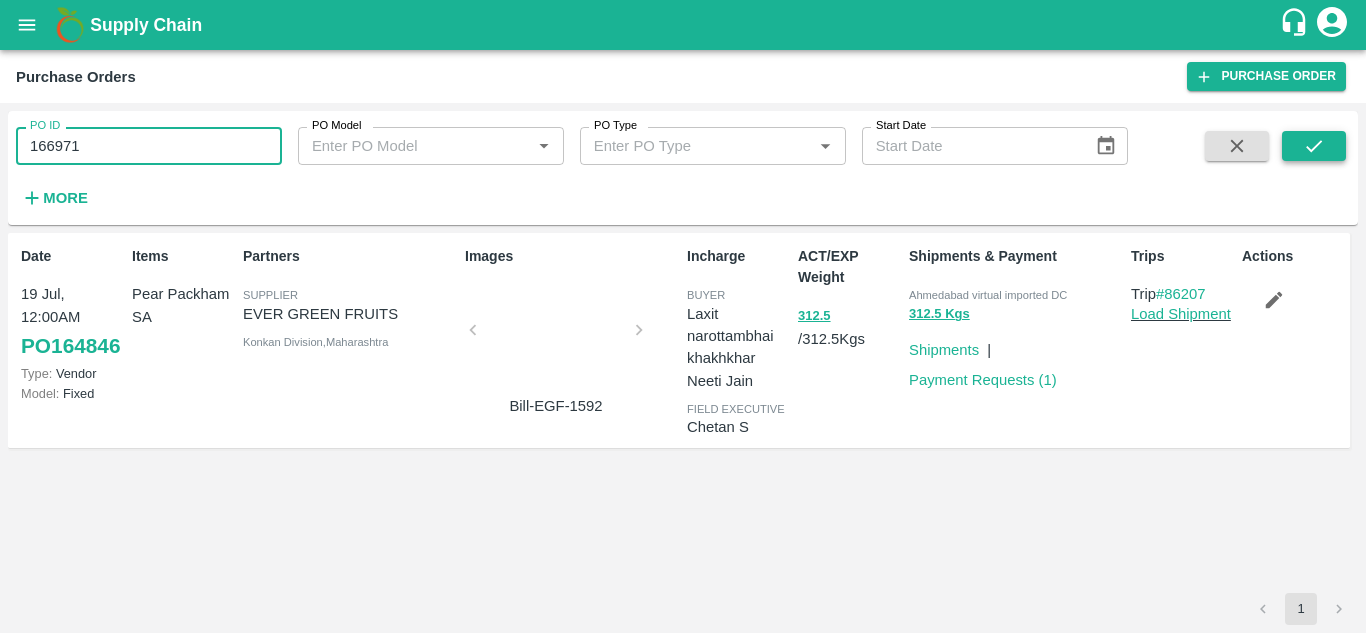 click 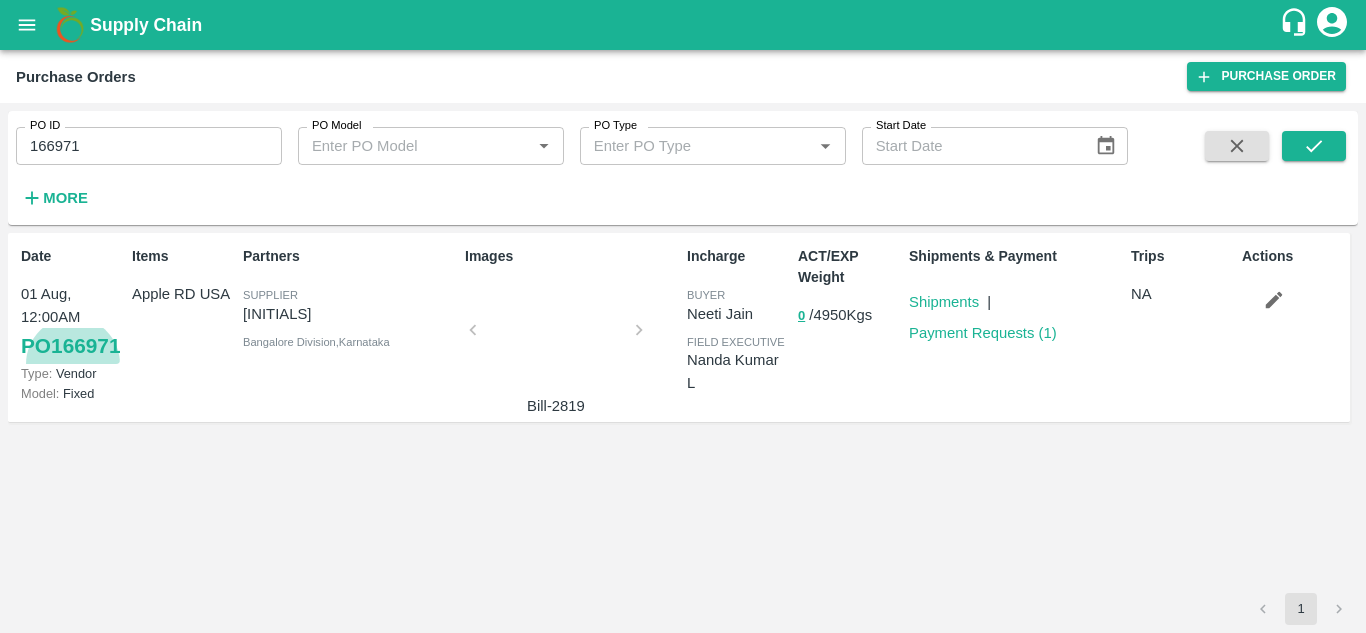 click on "166971" at bounding box center [149, 146] 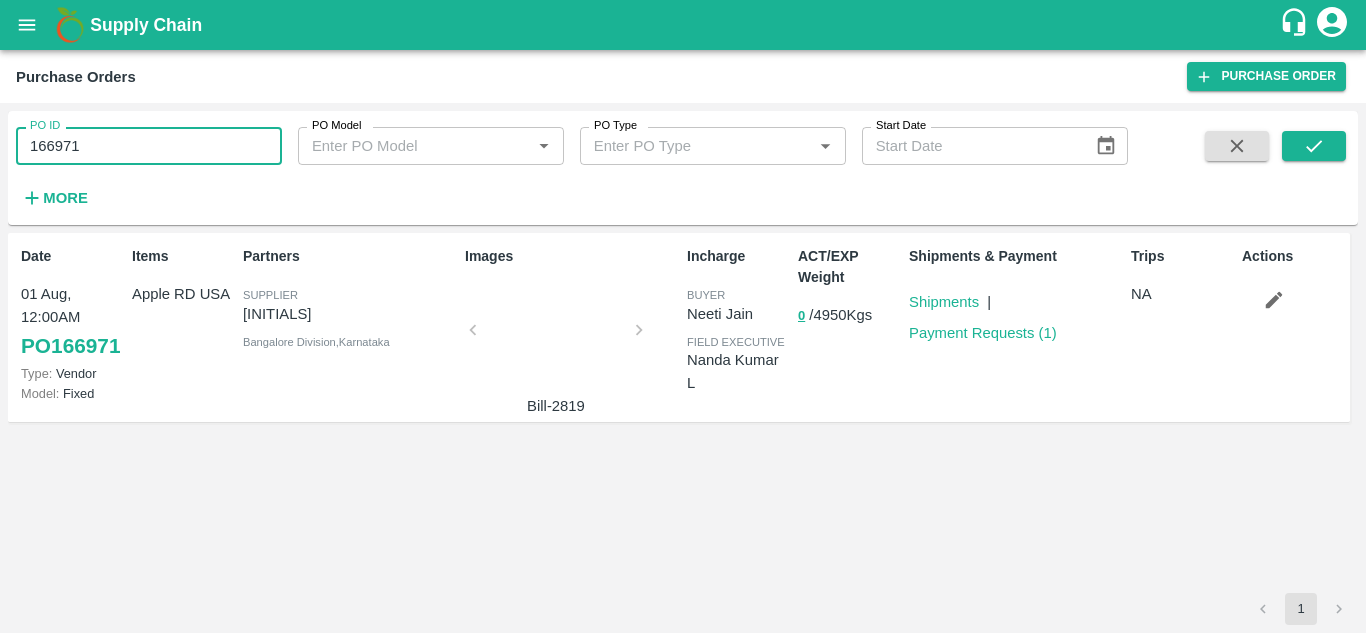 click on "166971" at bounding box center [149, 146] 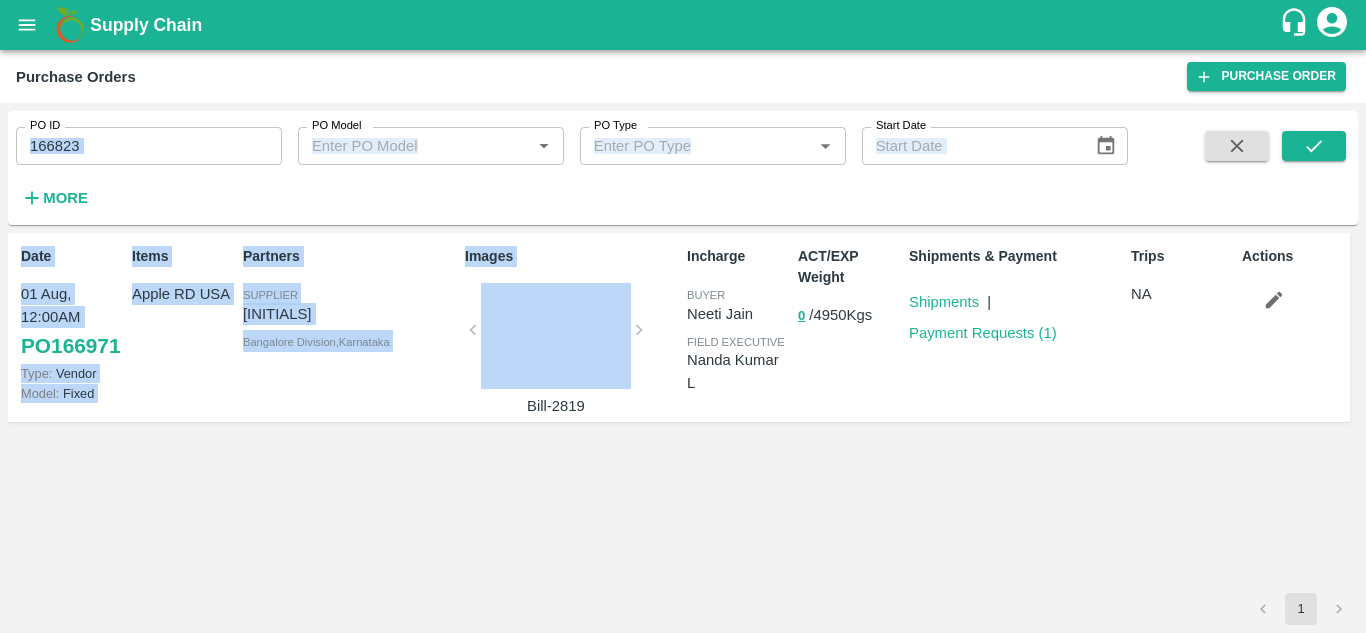 drag, startPoint x: 499, startPoint y: 360, endPoint x: 337, endPoint y: 3, distance: 392.037 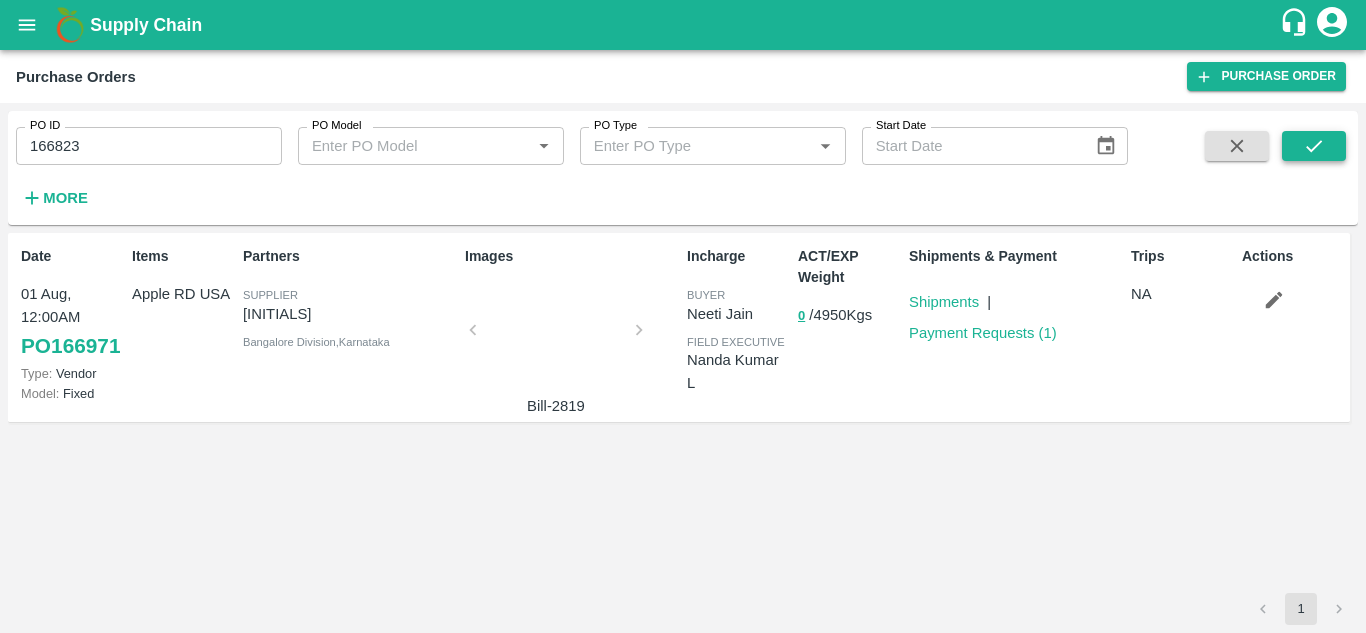 click 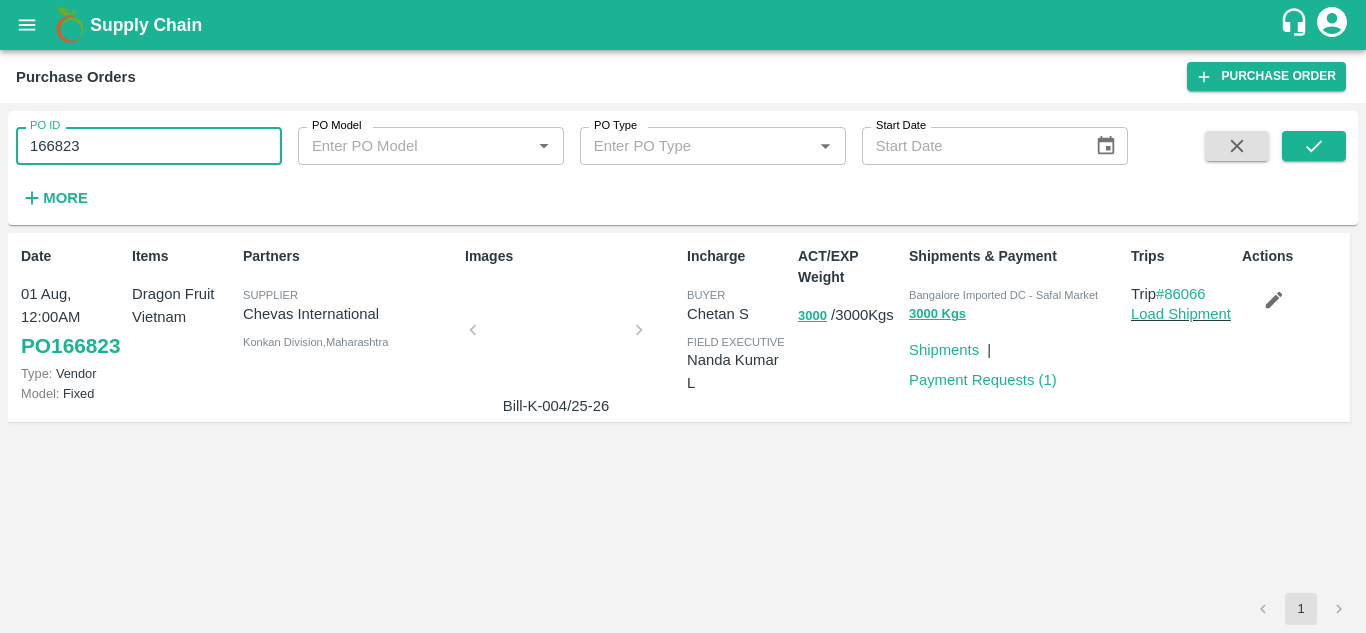 click on "Date 01 Aug, 12:00AM PO  166823 Type:    Vendor Model:    Fixed Items   Dragon Fruit Vietnam   Partners Supplier   Chevas International Konkan Division , Maharashtra Images Bill-K-004/25-26 Incharge buyer Chetan S   field executive Nanda Kumar L   ACT/EXP Weight 3000   /  3000  Kgs Shipments & Payment   Bangalore Imported DC - Safal Market 3000  Kgs   Shipments | Payment Requests ( 1 ) Trips Trip  #86066     Load Shipment Actions" at bounding box center (683, 413) 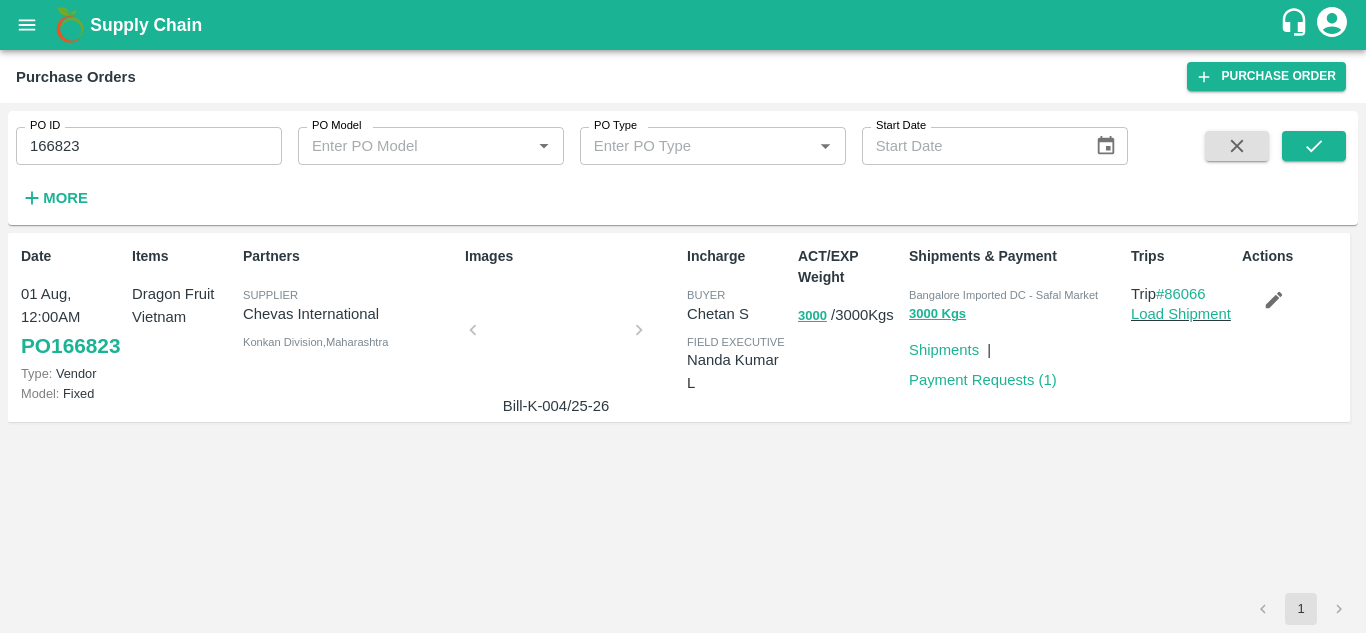 click on "Bangalore Imported DC - Safal Market" at bounding box center [1003, 295] 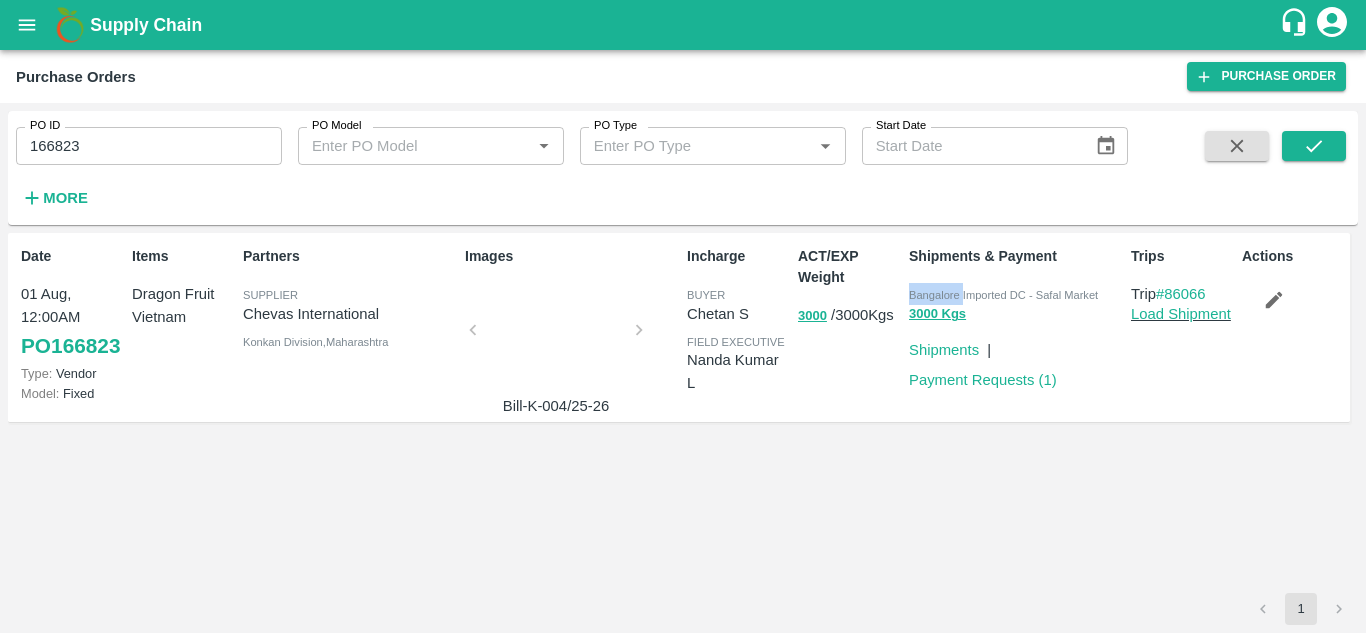 click on "Bangalore Imported DC - Safal Market" at bounding box center [1003, 295] 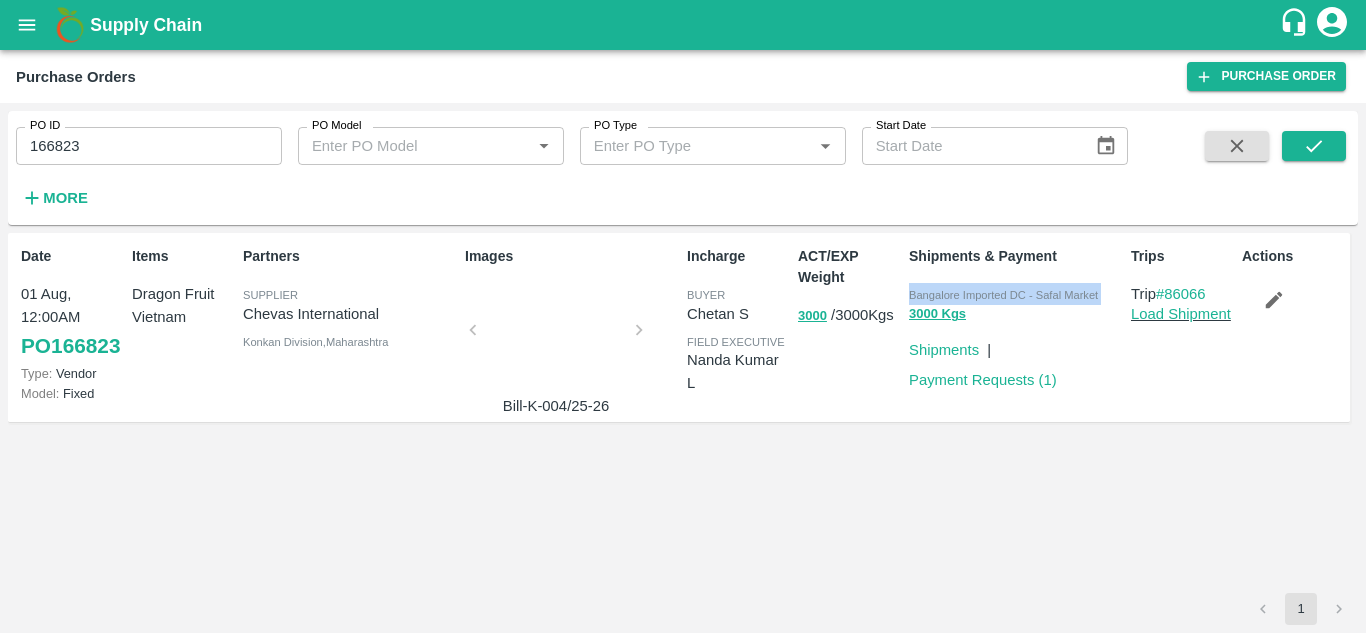 click on "Bangalore Imported DC - Safal Market" at bounding box center (1003, 295) 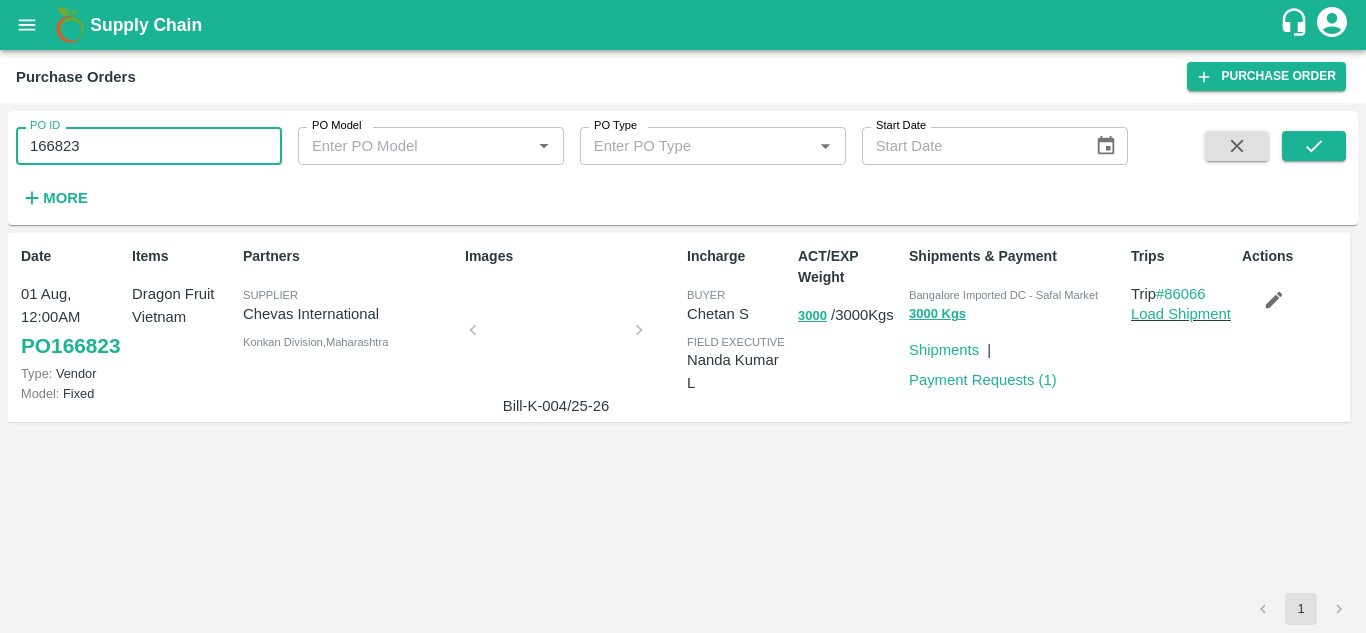 click on "Shipments & Payment   Bangalore Imported DC - Safal Market 3000  Kgs   Shipments | Payment Requests ( 1 )" at bounding box center (1012, 327) 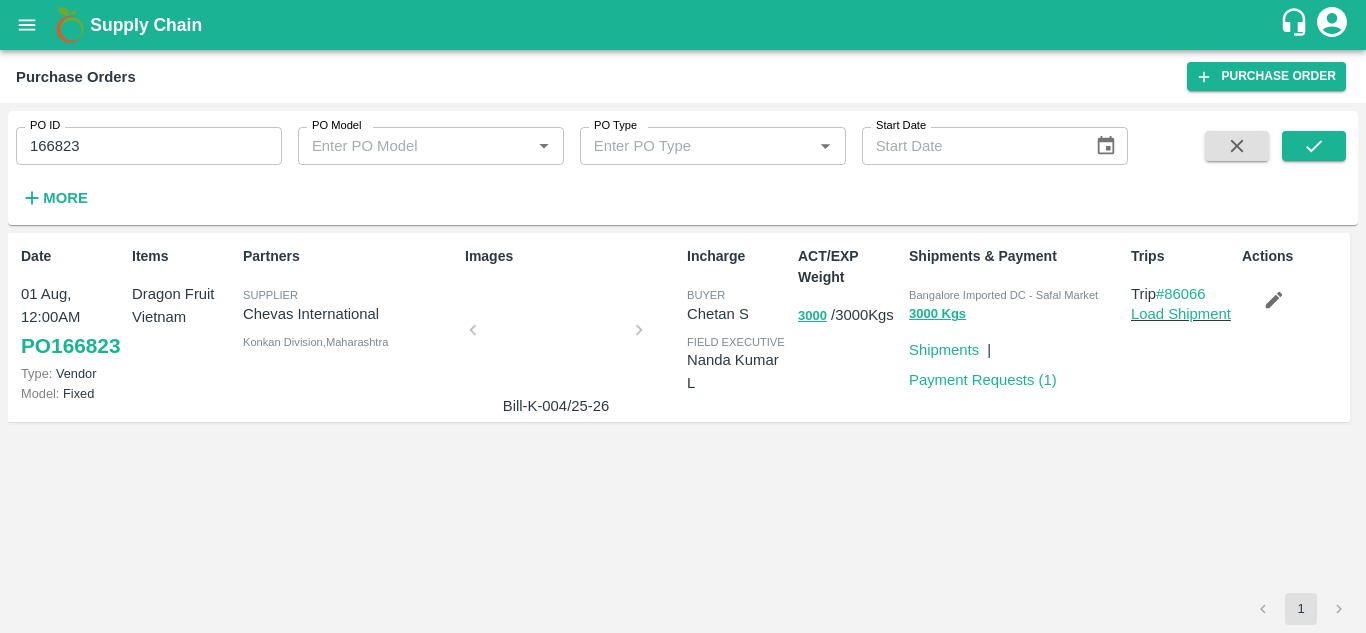click on "Bangalore Imported DC - Safal Market" at bounding box center [1003, 295] 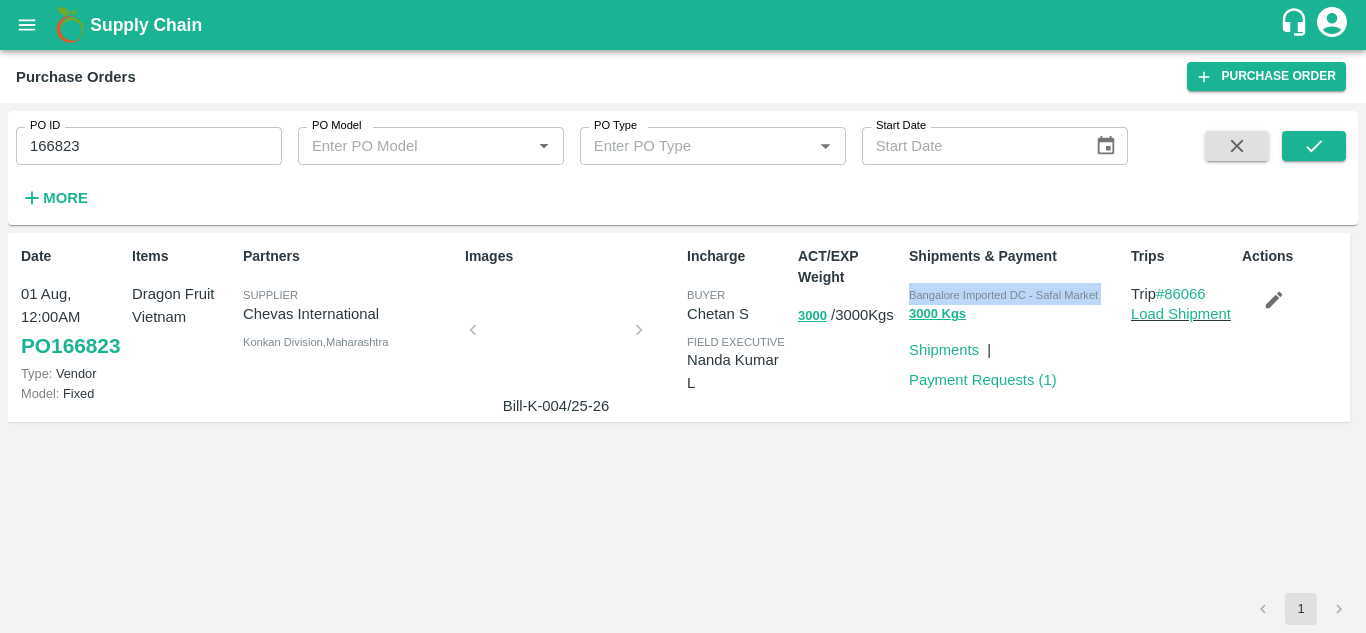 click on "Bangalore Imported DC - Safal Market" at bounding box center (1003, 295) 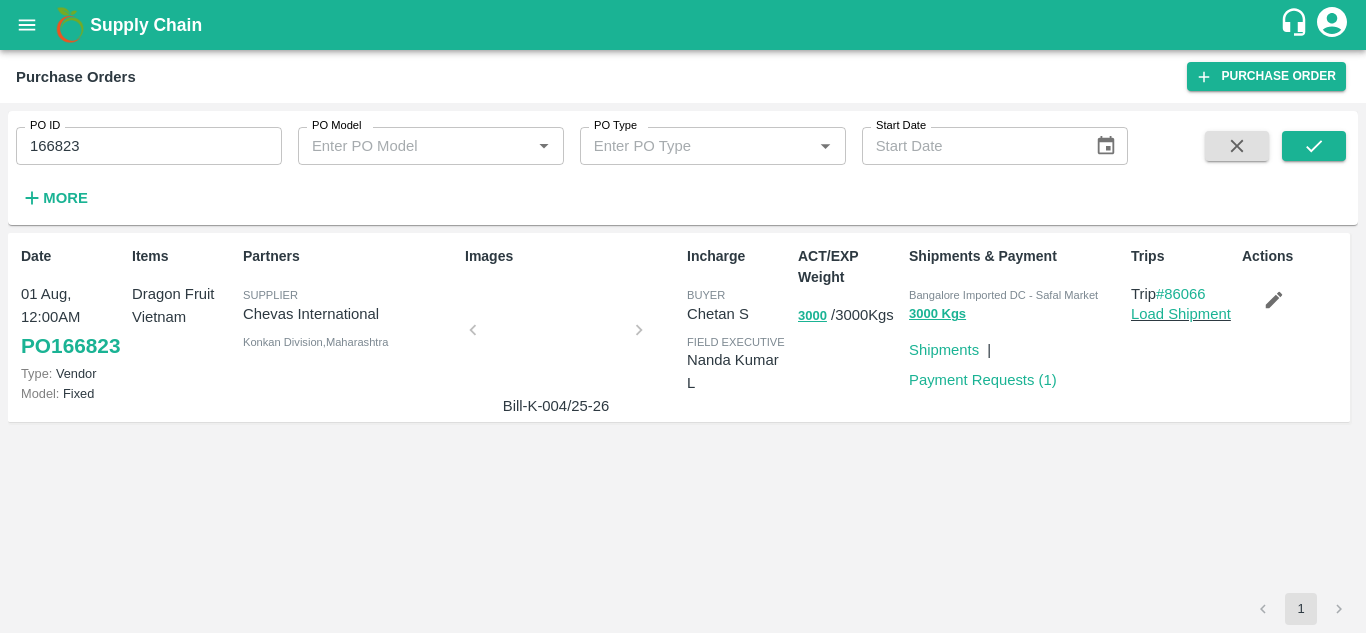 click on "Dragon Fruit Vietnam" at bounding box center (183, 305) 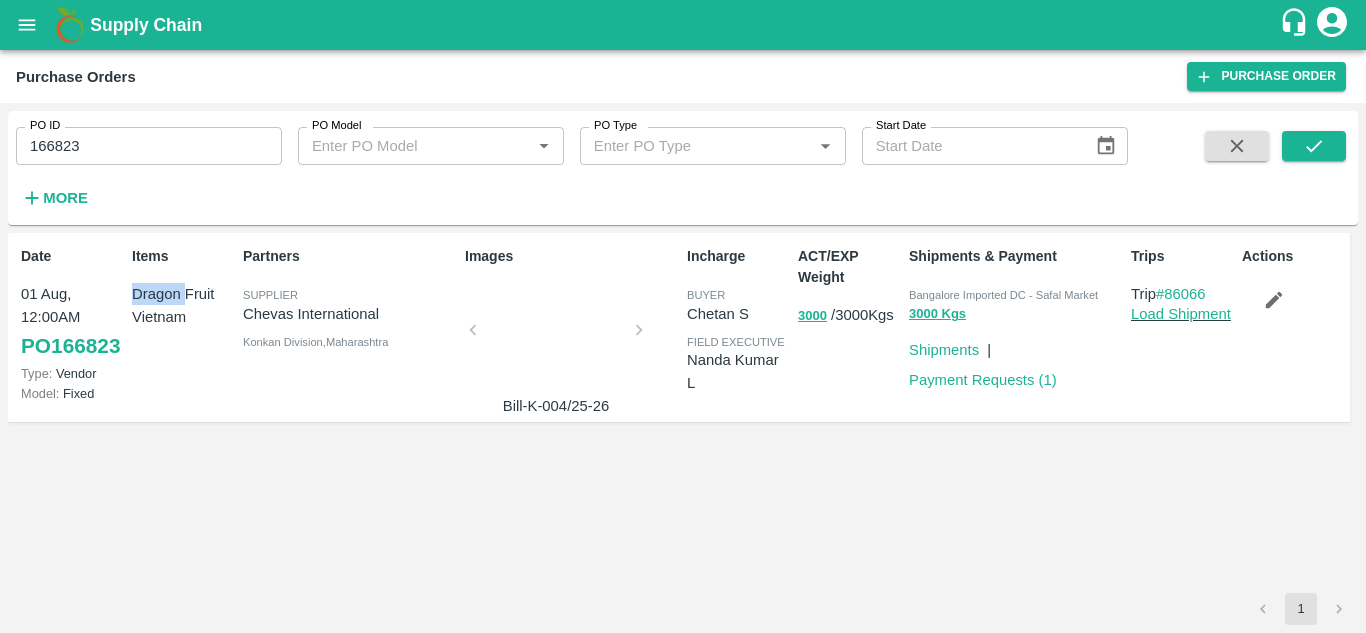 click on "Dragon Fruit Vietnam" at bounding box center [183, 305] 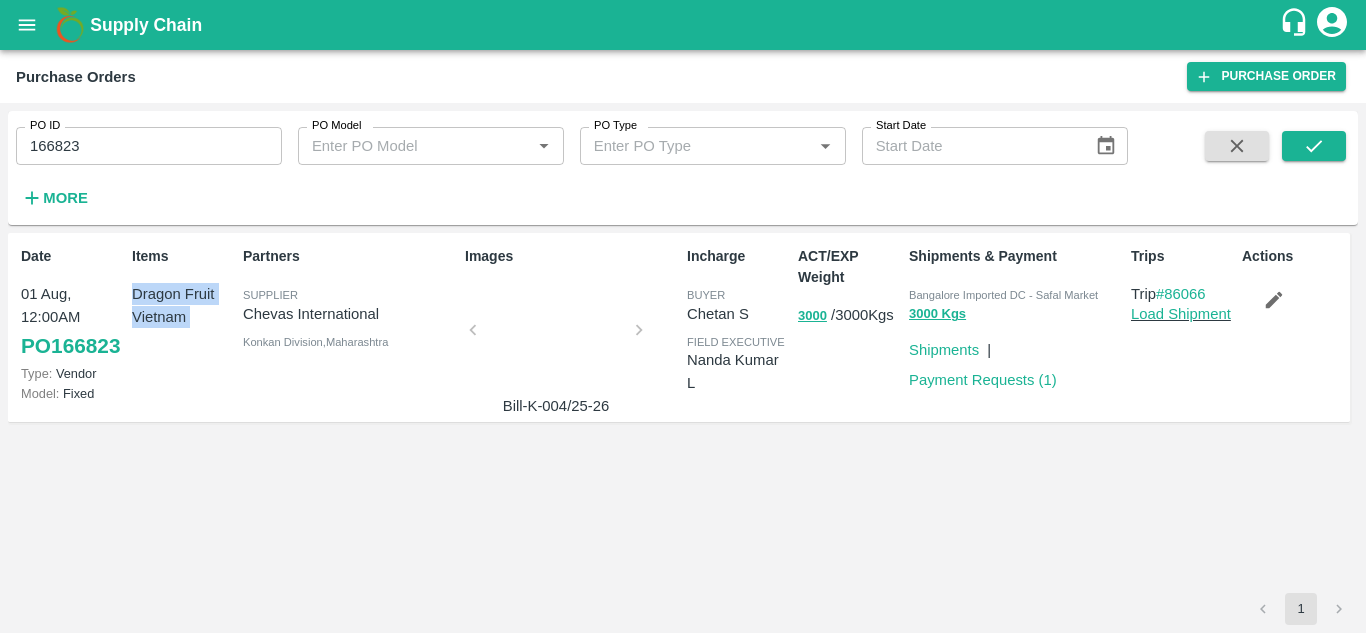 click on "Dragon Fruit Vietnam" at bounding box center [183, 305] 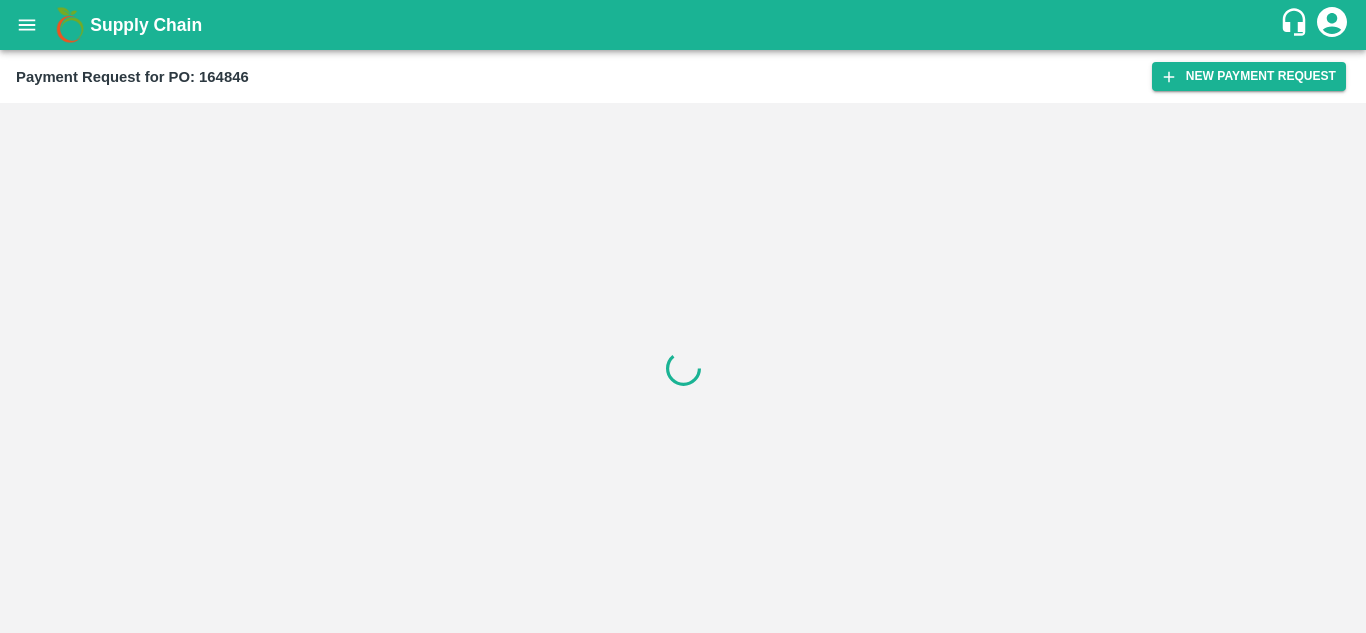 scroll, scrollTop: 0, scrollLeft: 0, axis: both 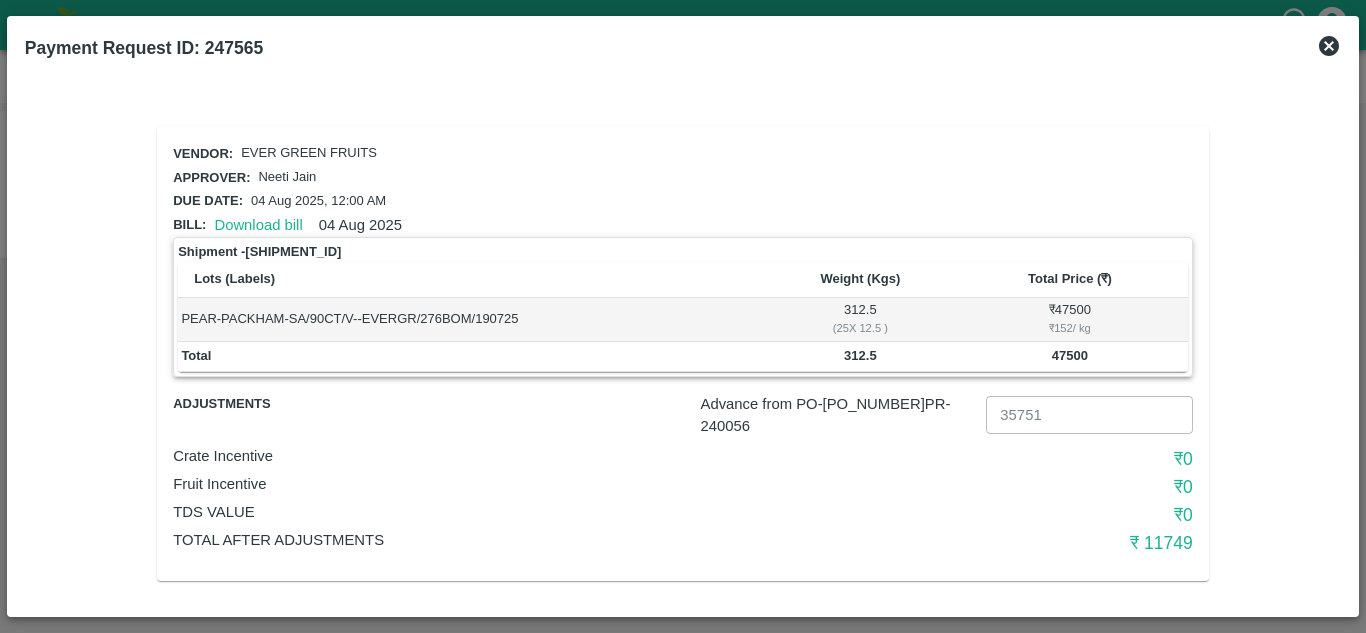 click on "Bill: Download bill [DATE]" at bounding box center (679, 221) 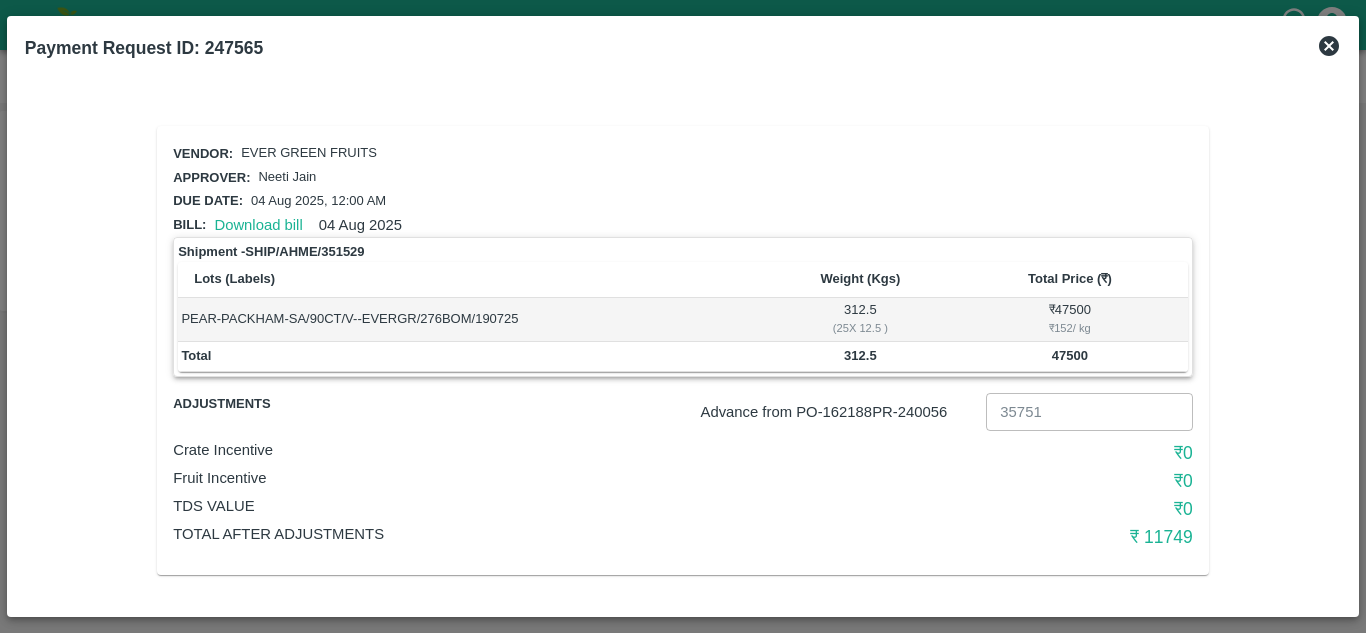 scroll, scrollTop: 0, scrollLeft: 0, axis: both 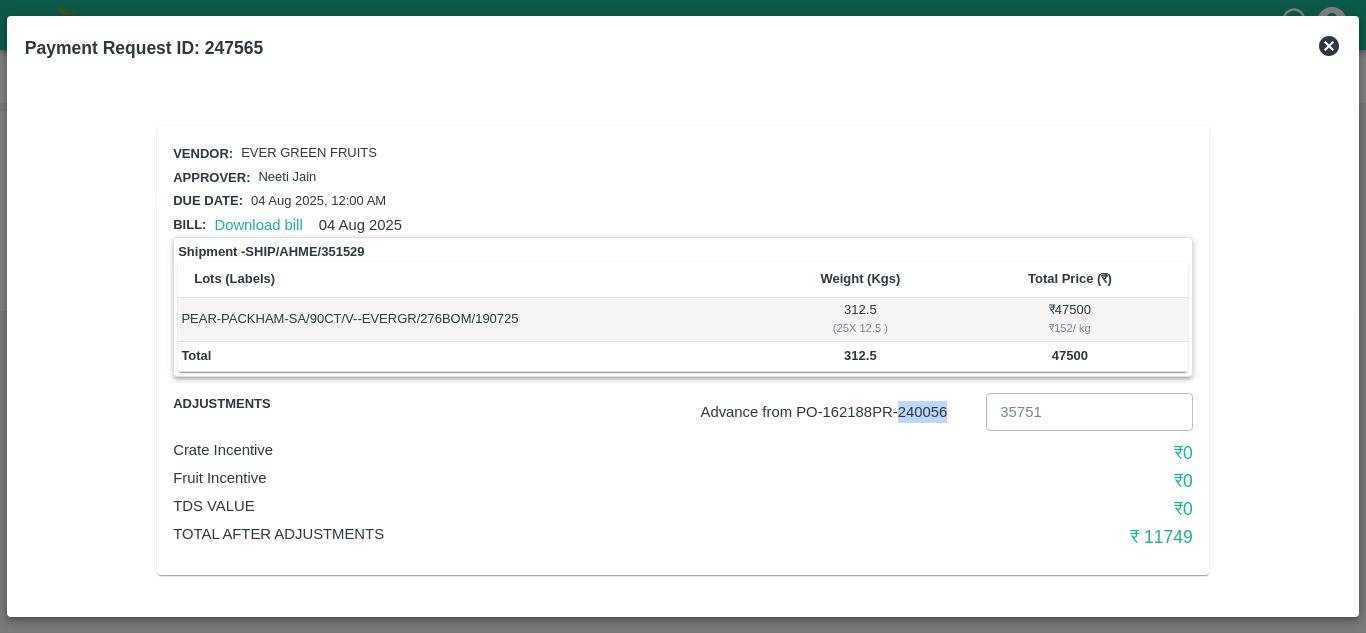 click on "Advance from PO- 162188  PR- 240056" at bounding box center (839, 412) 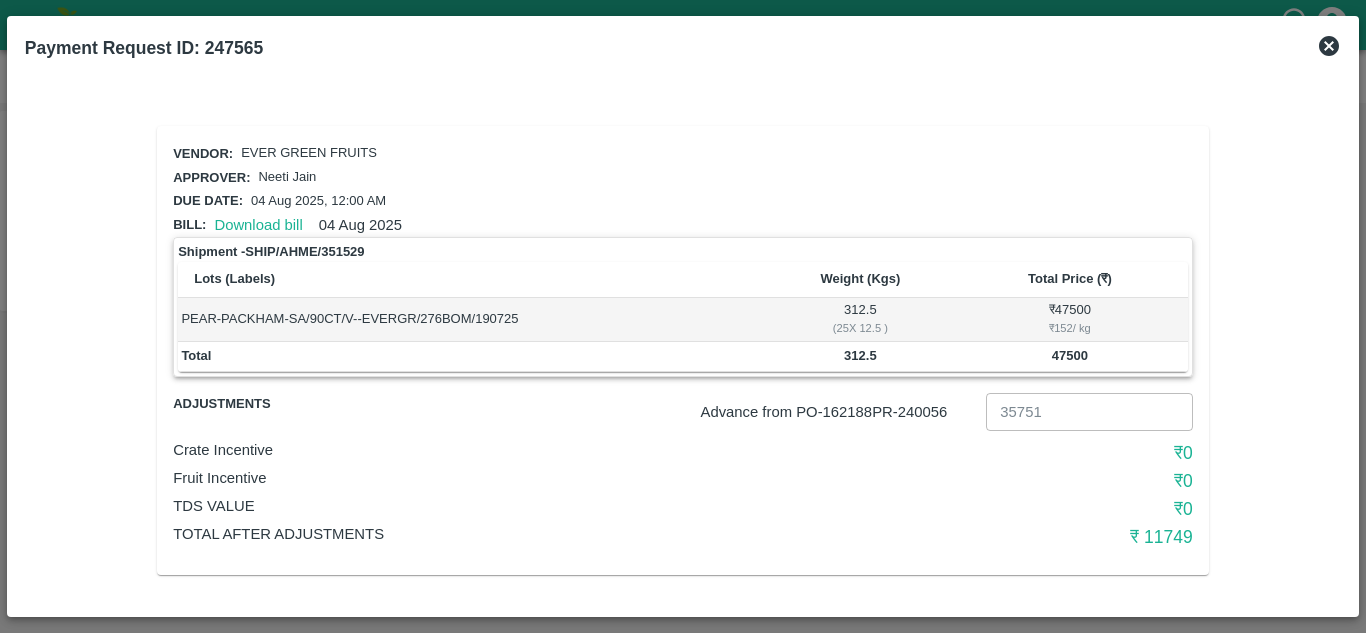 click on "Vendor: EVER GREEN FRUITS Approver: Neeti Jain  Due date: 04 Aug 2025, 12:00 AM Bill: Download bill 04 Aug 2025 Shipment -  SHIP/AHME/351529 Lots (Labels) Weight (Kgs) Total Price (₹) PEAR-PACKHAM-SA/90CT/V--EVERGR/276BOM/190725   312.5 ( 25  X   12.5   ) ₹ 47500 ₹ 152  / kg Total 312.5 47500 Adjustments Advance from PO- 162188  PR- 240056 35751 ​ Crate Incentive ₹  0 Fruit Incentive ₹  0 TDS VALUE ₹  0 Total After adjustments ₹   11749" at bounding box center [683, 350] 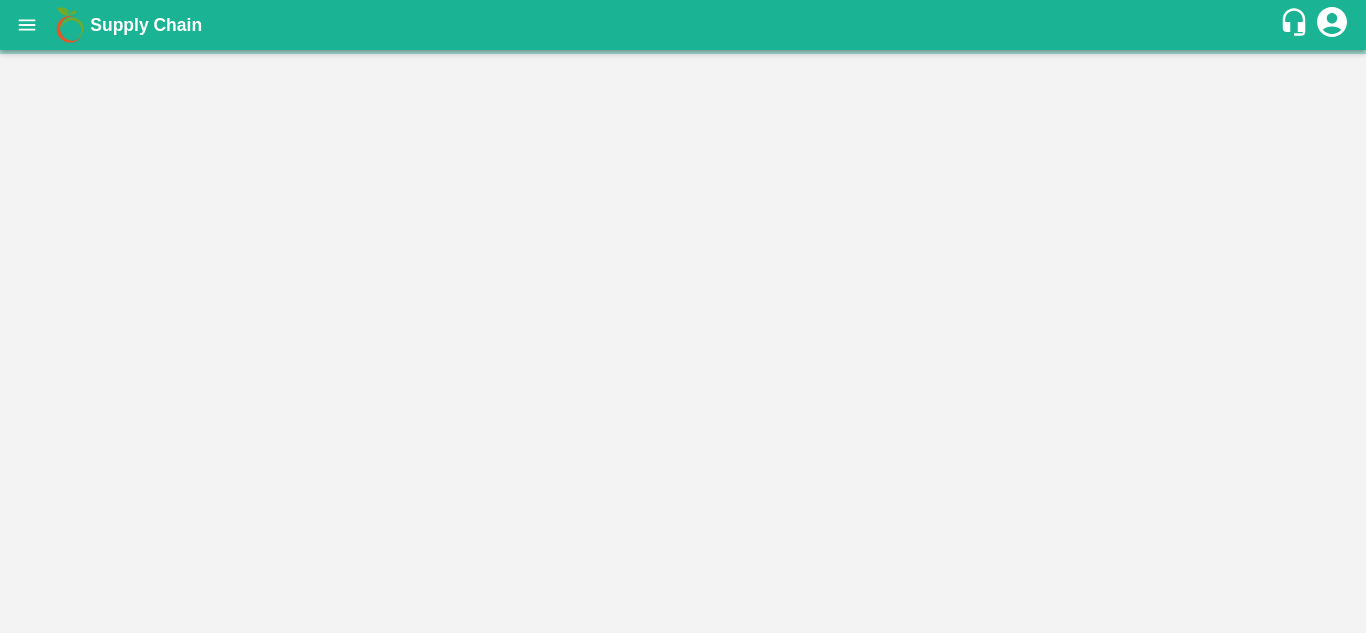 scroll, scrollTop: 0, scrollLeft: 0, axis: both 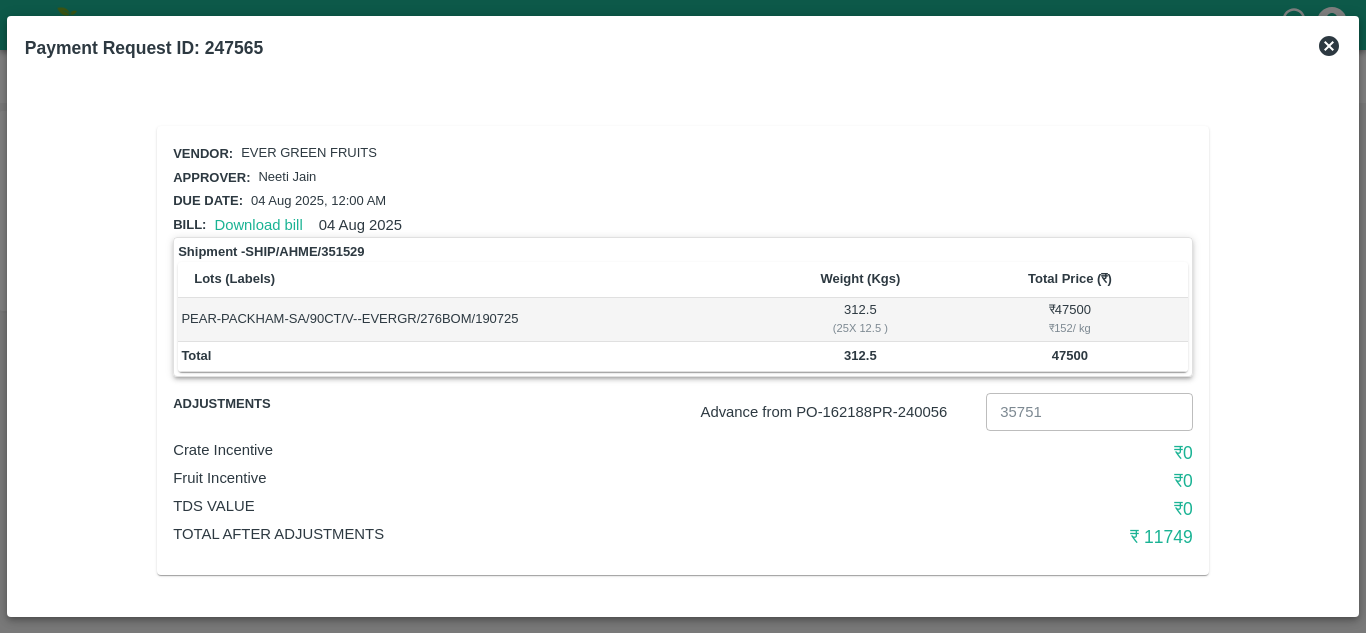 click on "Advance from PO- 162188 PR- 240056" at bounding box center (839, 412) 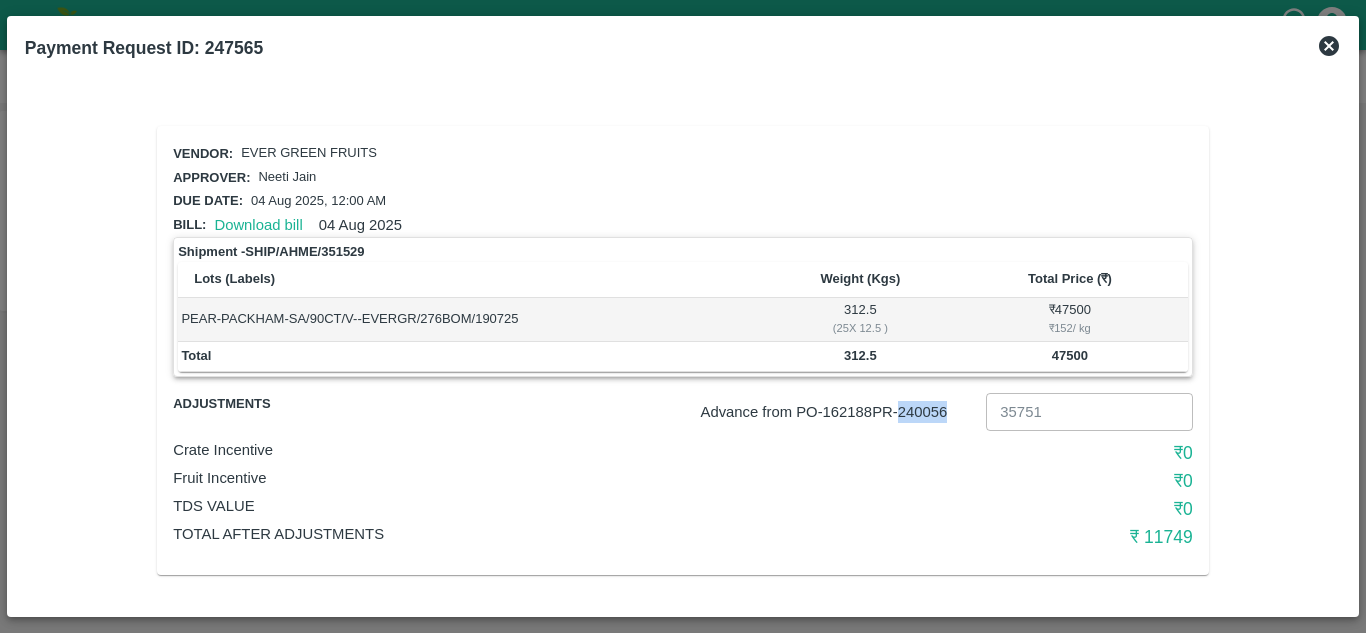 click on "Advance from PO- 162188 PR- 240056" at bounding box center (839, 412) 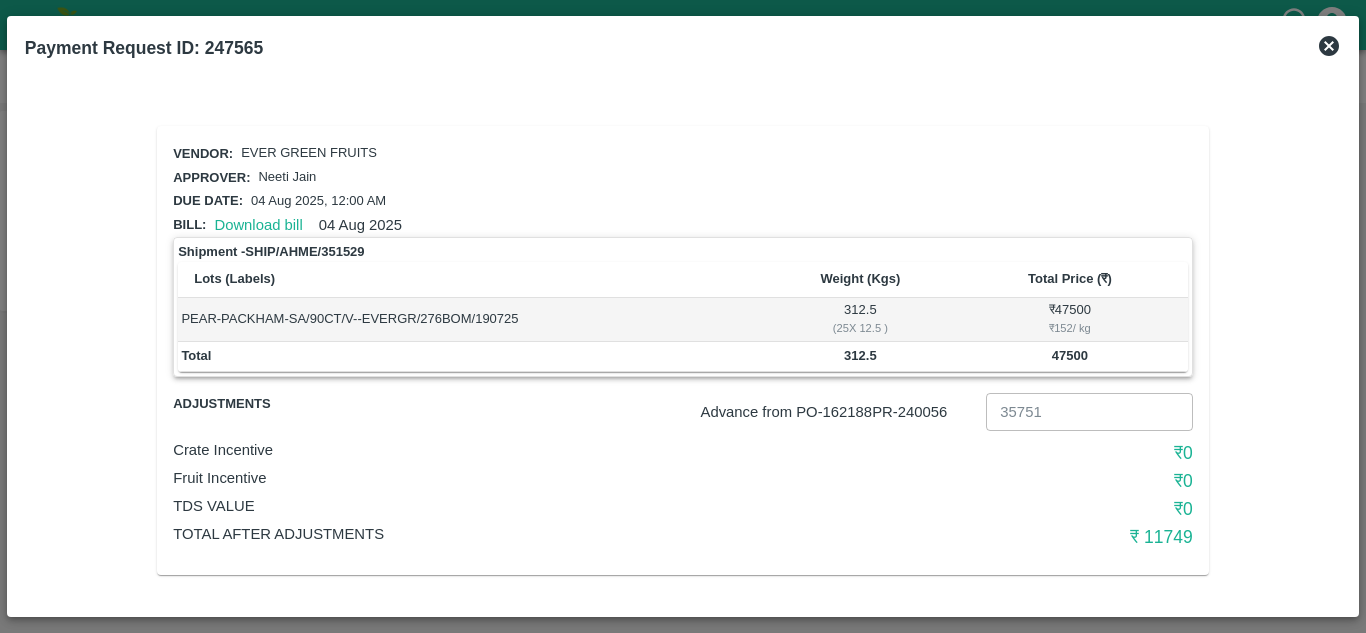 click on "₹  0" at bounding box center [1023, 481] 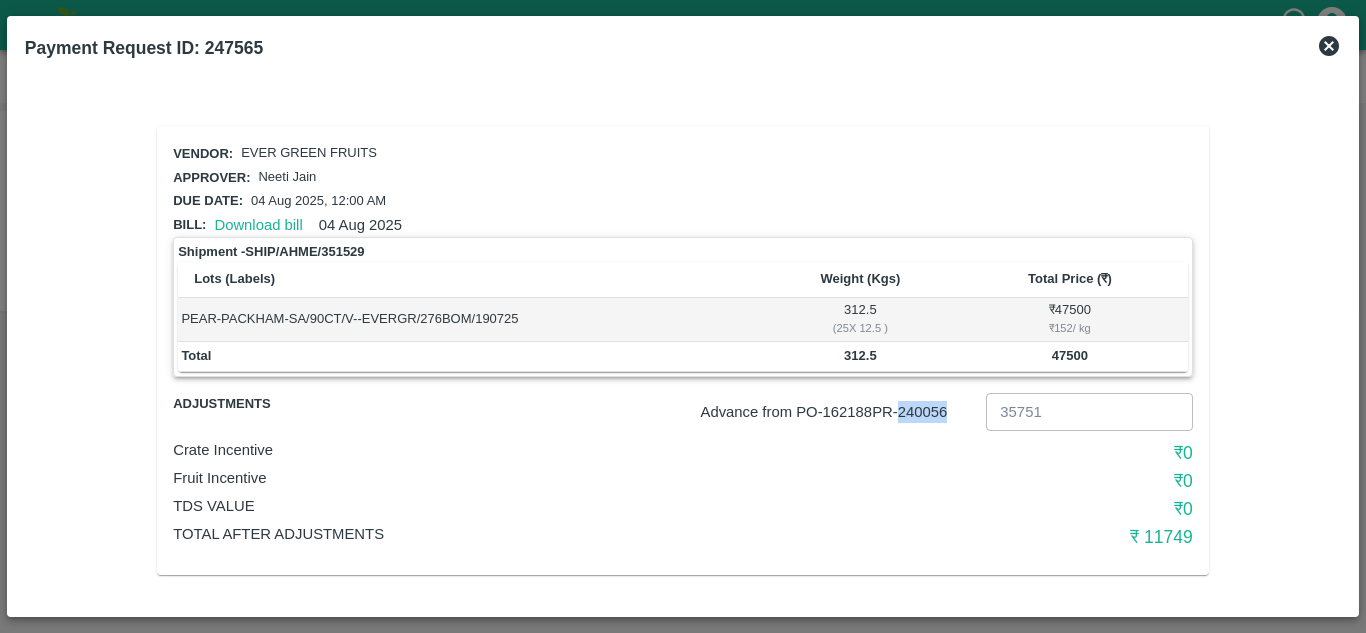 click on "Advance from PO- 162188 PR- 240056" at bounding box center [839, 412] 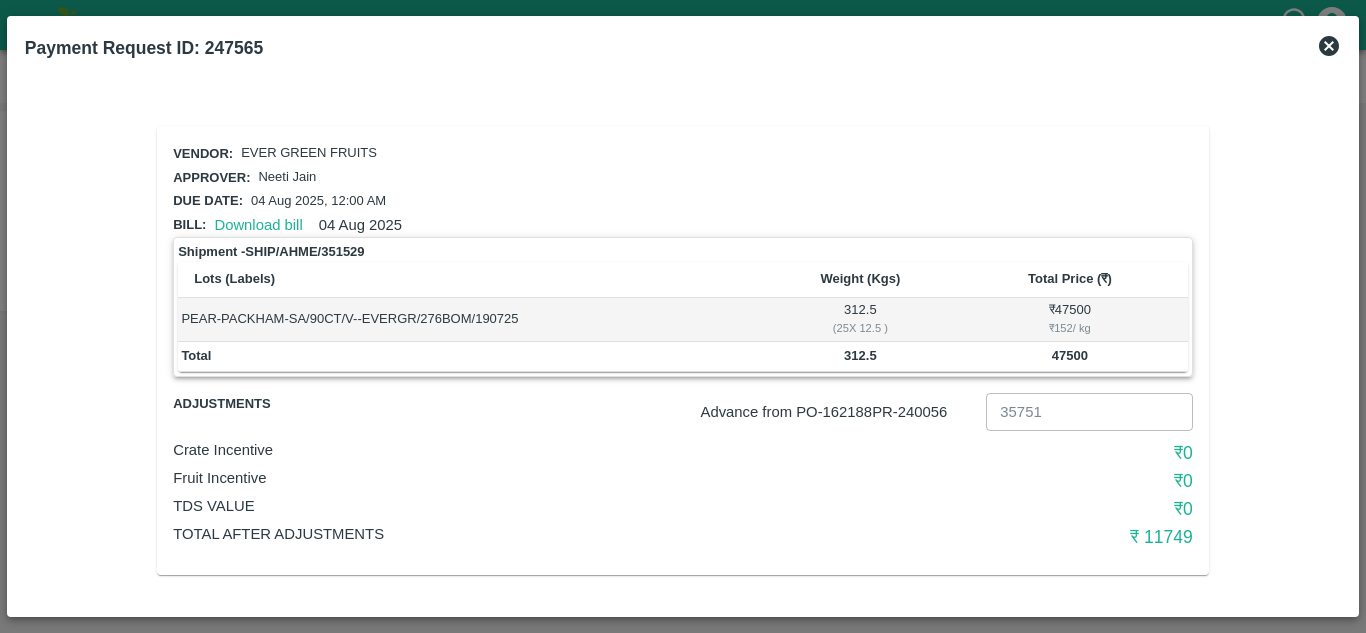 click on "₹  0" at bounding box center [1023, 509] 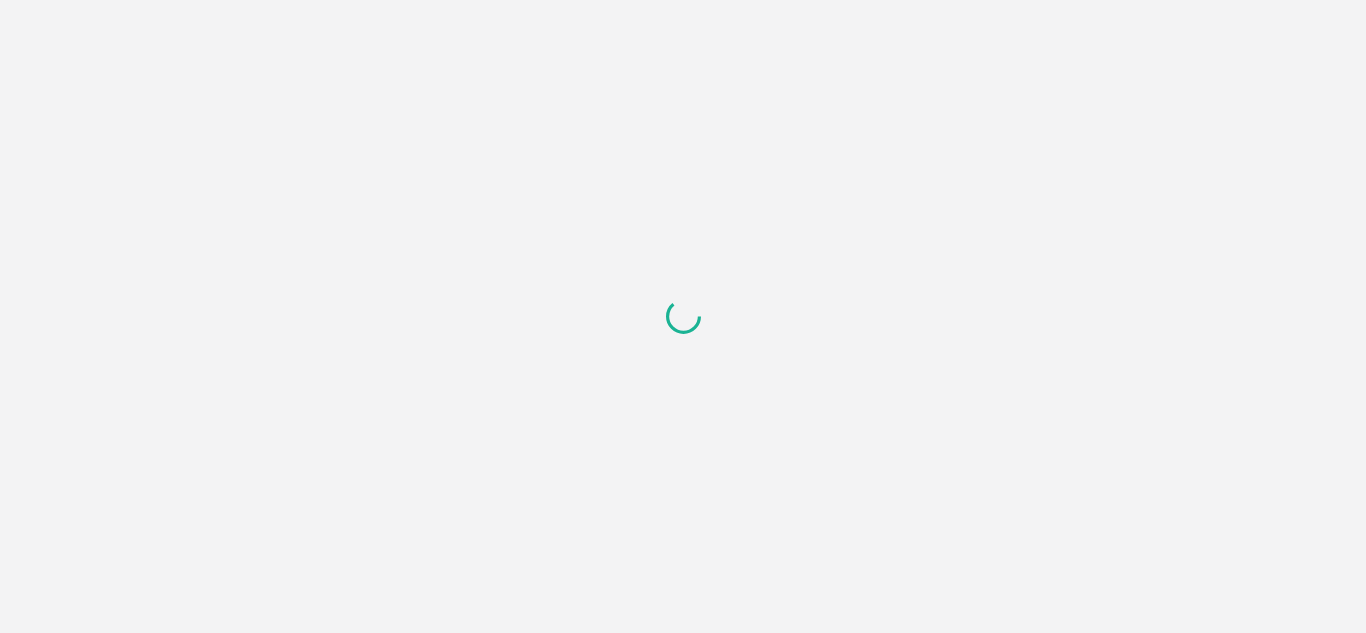 scroll, scrollTop: 0, scrollLeft: 0, axis: both 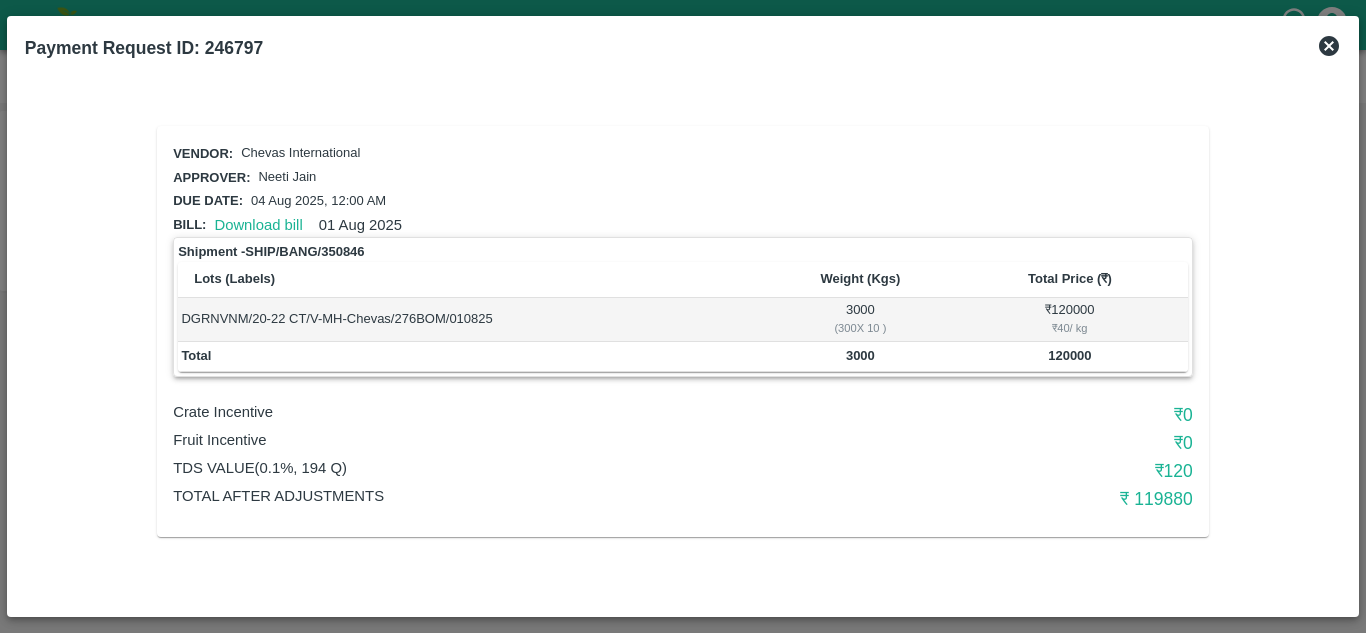 click on "120000" at bounding box center (1069, 355) 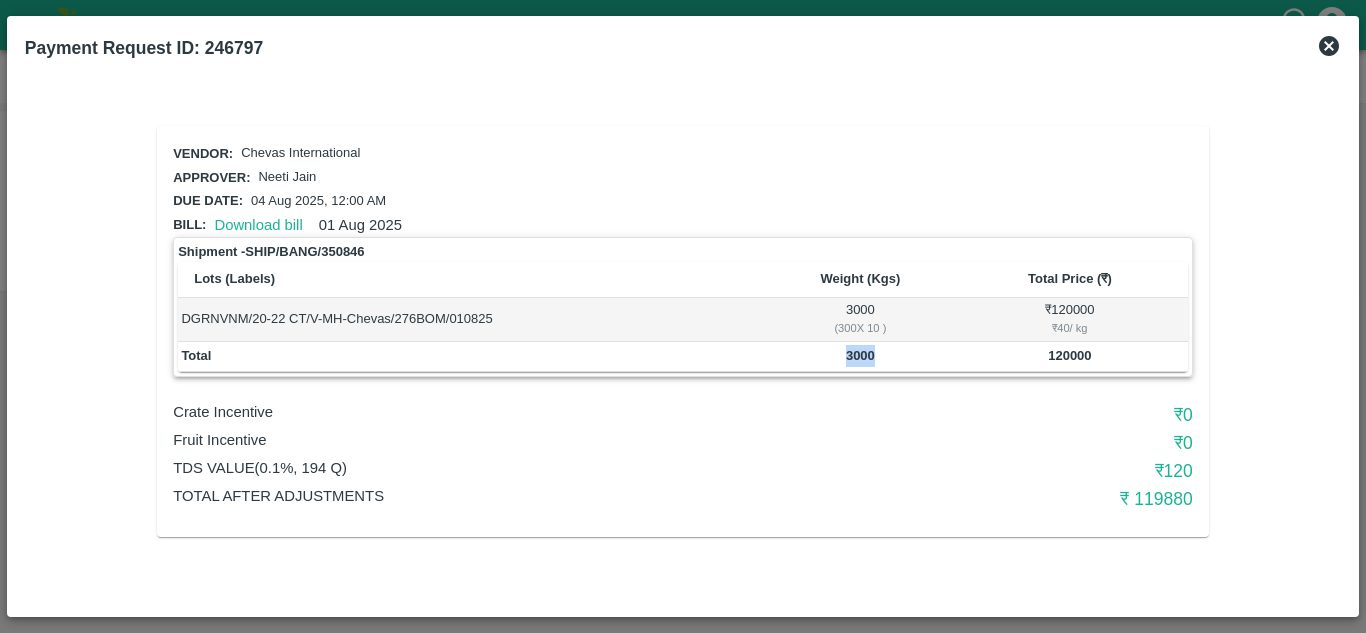 click on "3000" at bounding box center (860, 355) 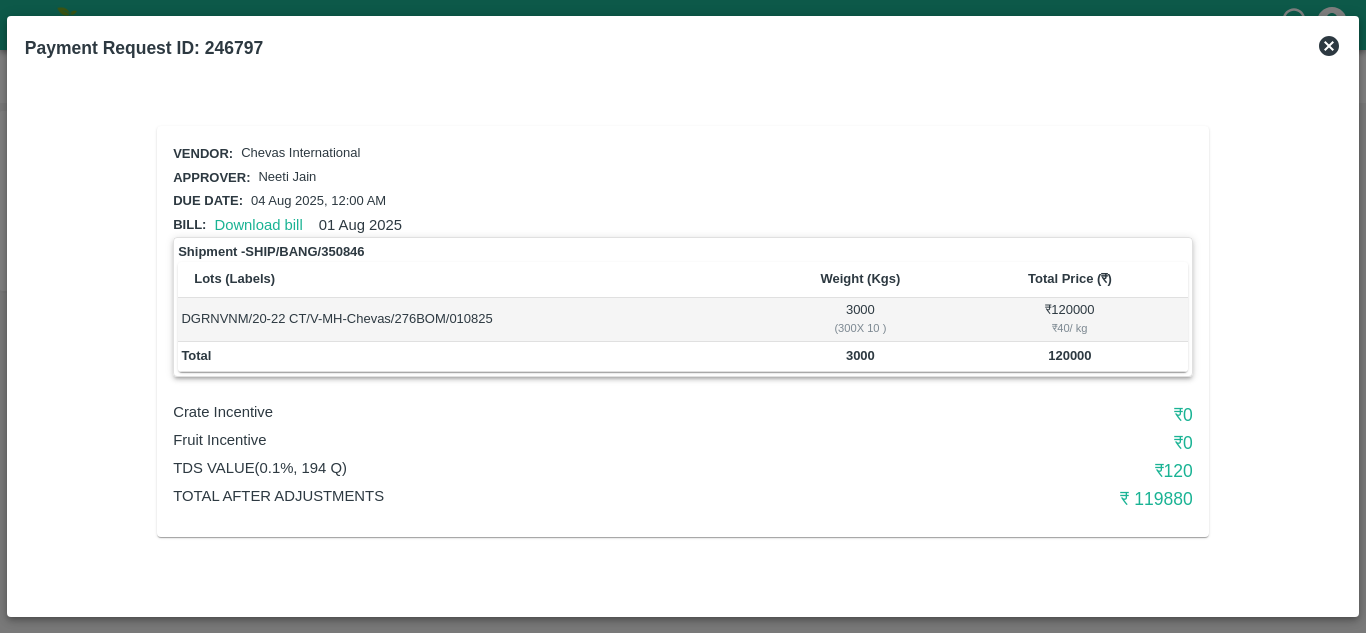 click on "₹  120" at bounding box center (1023, 471) 